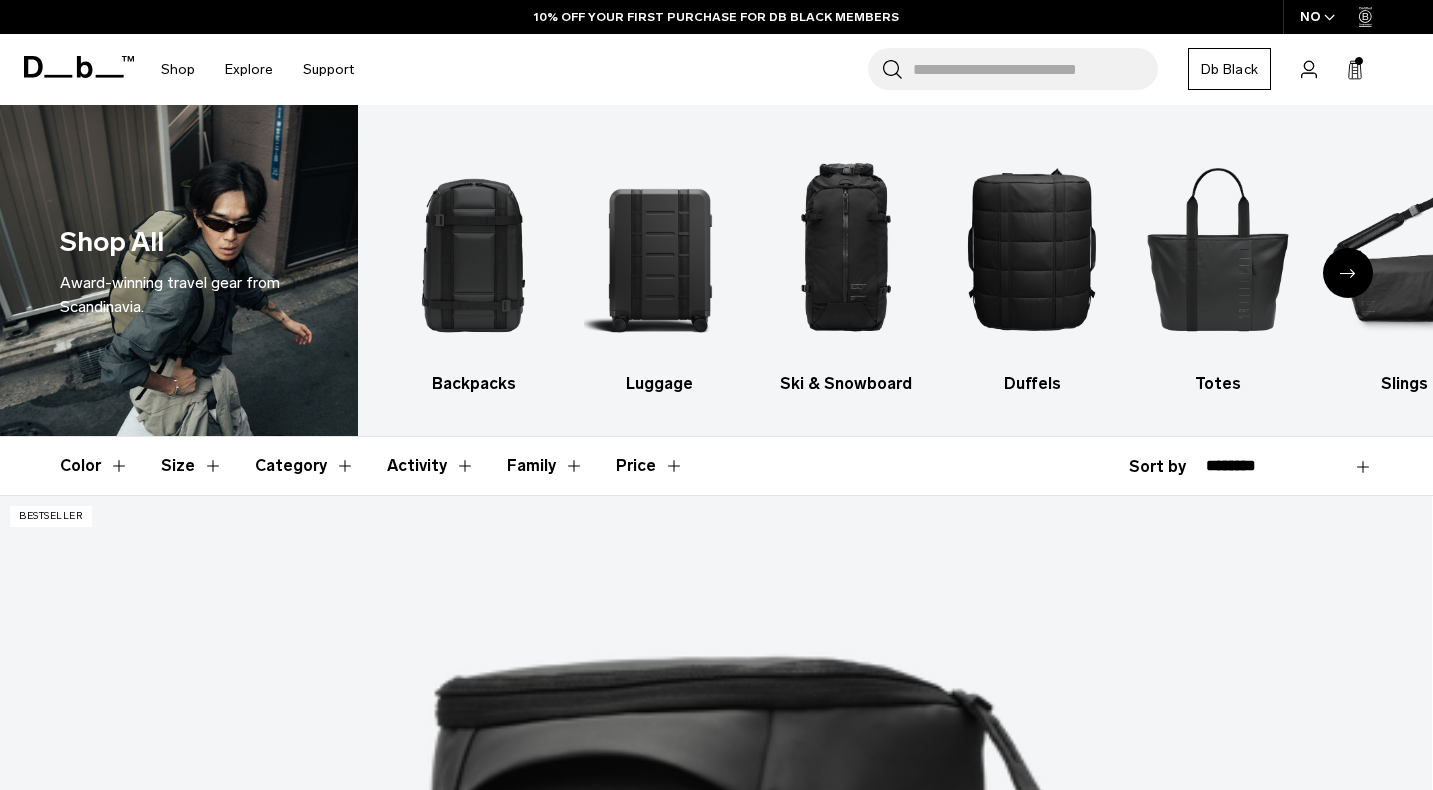 scroll, scrollTop: 0, scrollLeft: 0, axis: both 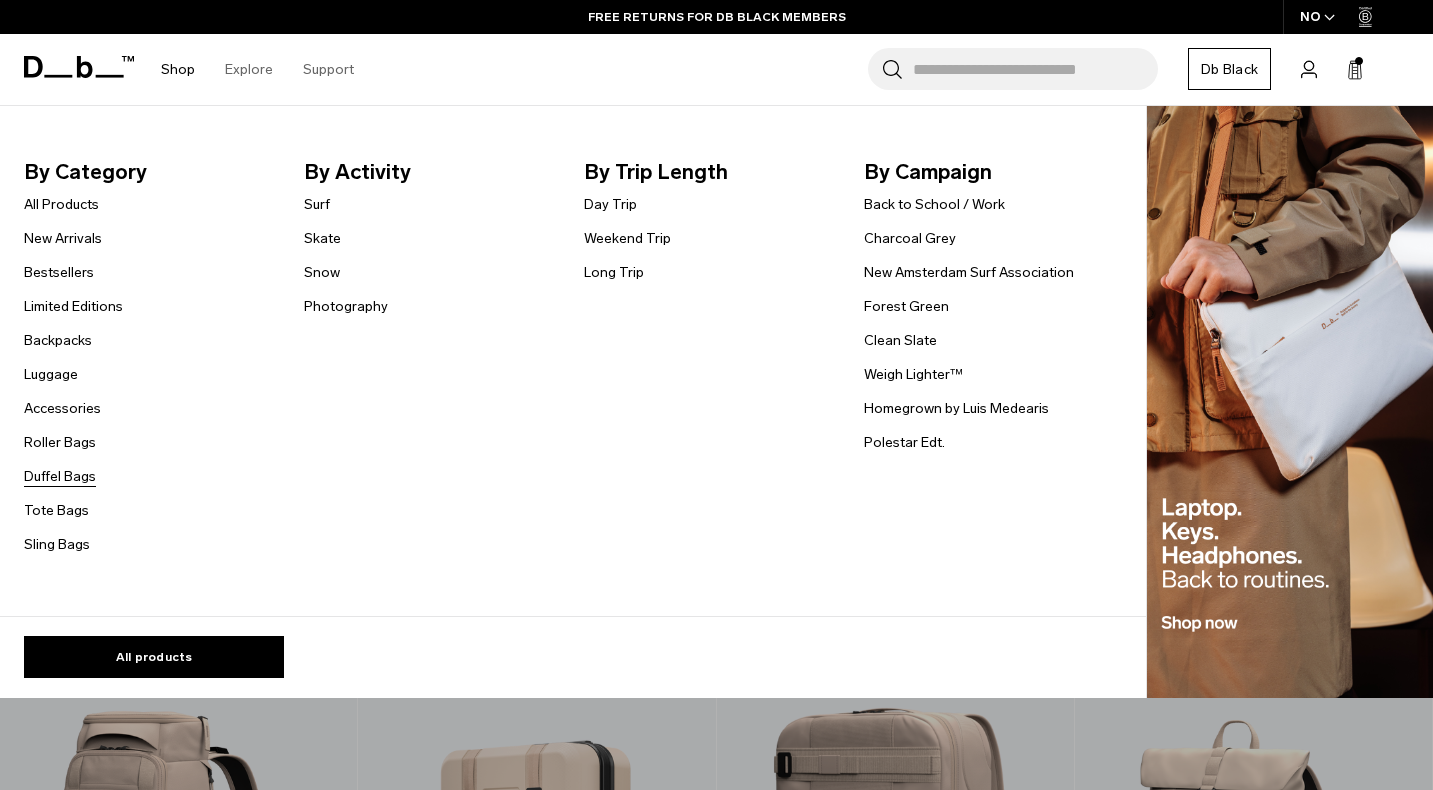 click on "Duffel Bags" at bounding box center [60, 476] 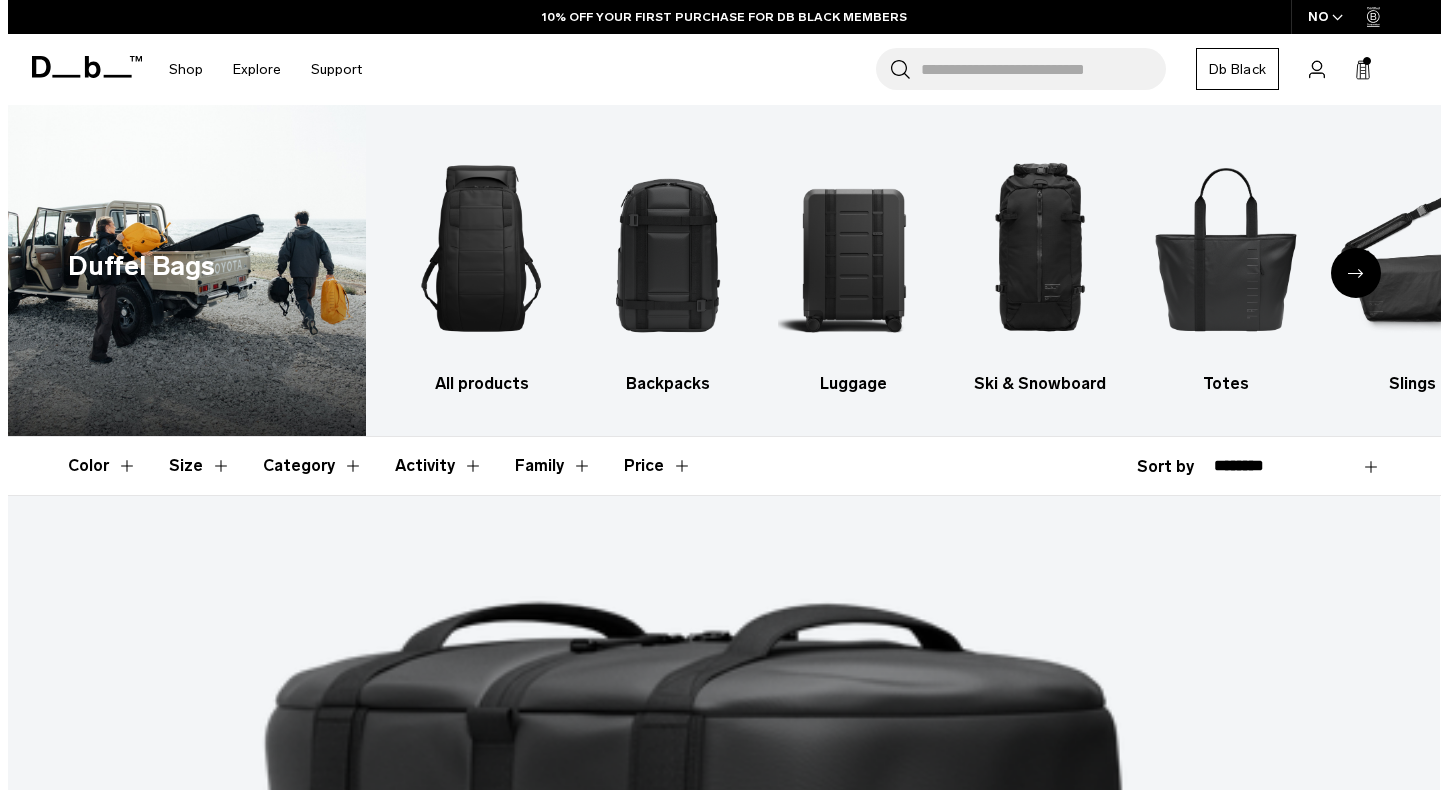 scroll, scrollTop: 0, scrollLeft: 0, axis: both 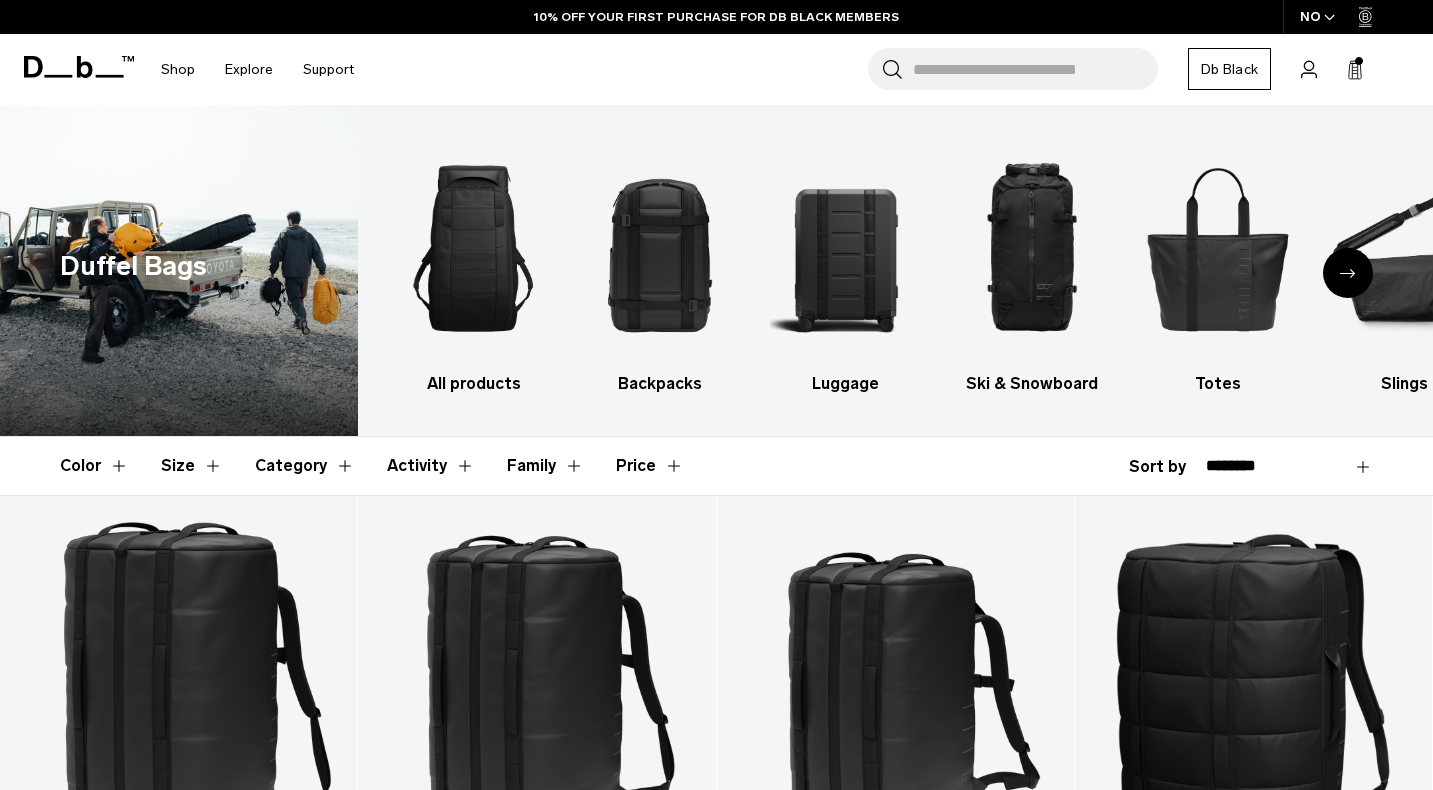 click on "NO" at bounding box center [1318, 17] 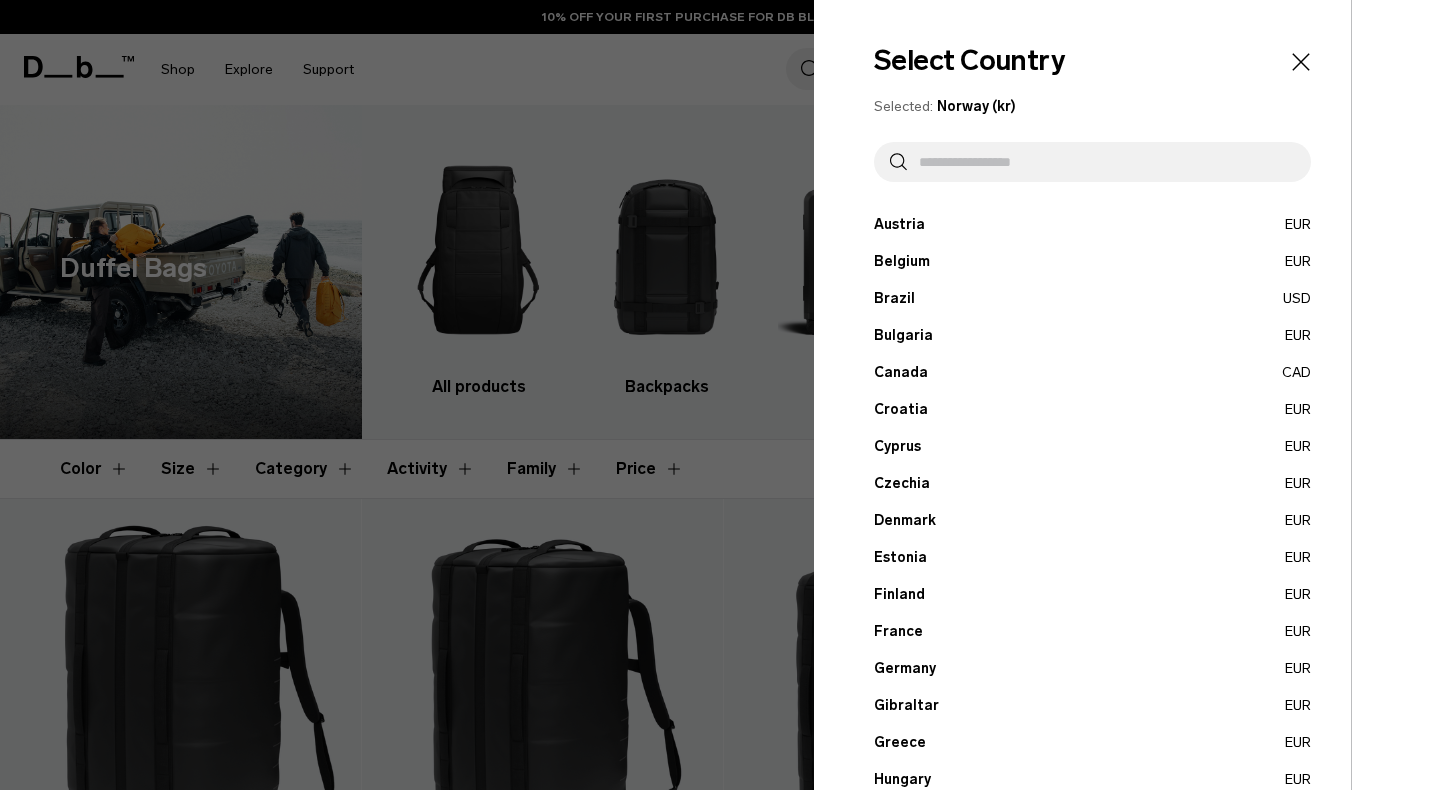 scroll, scrollTop: 0, scrollLeft: 0, axis: both 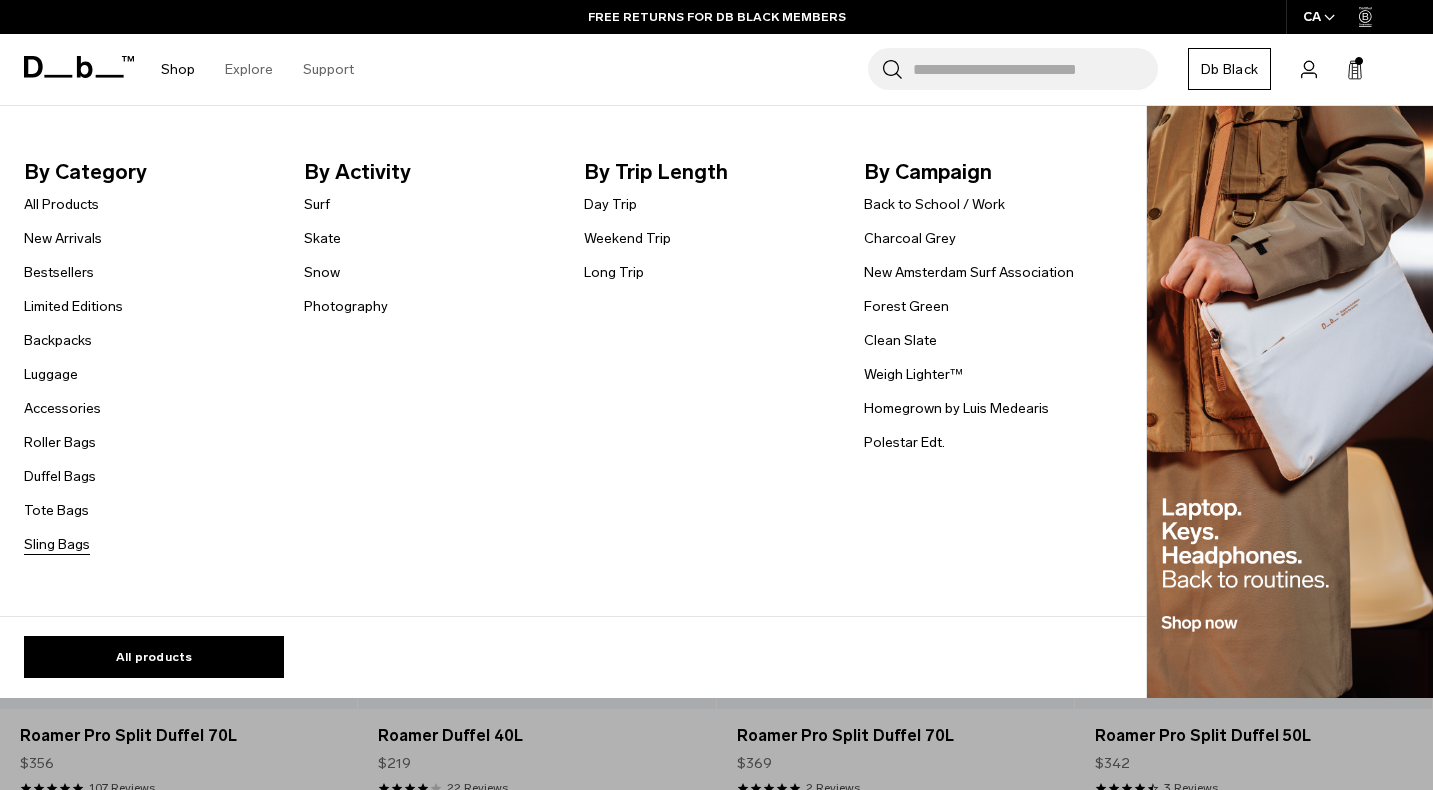 click on "Sling Bags" at bounding box center (57, 544) 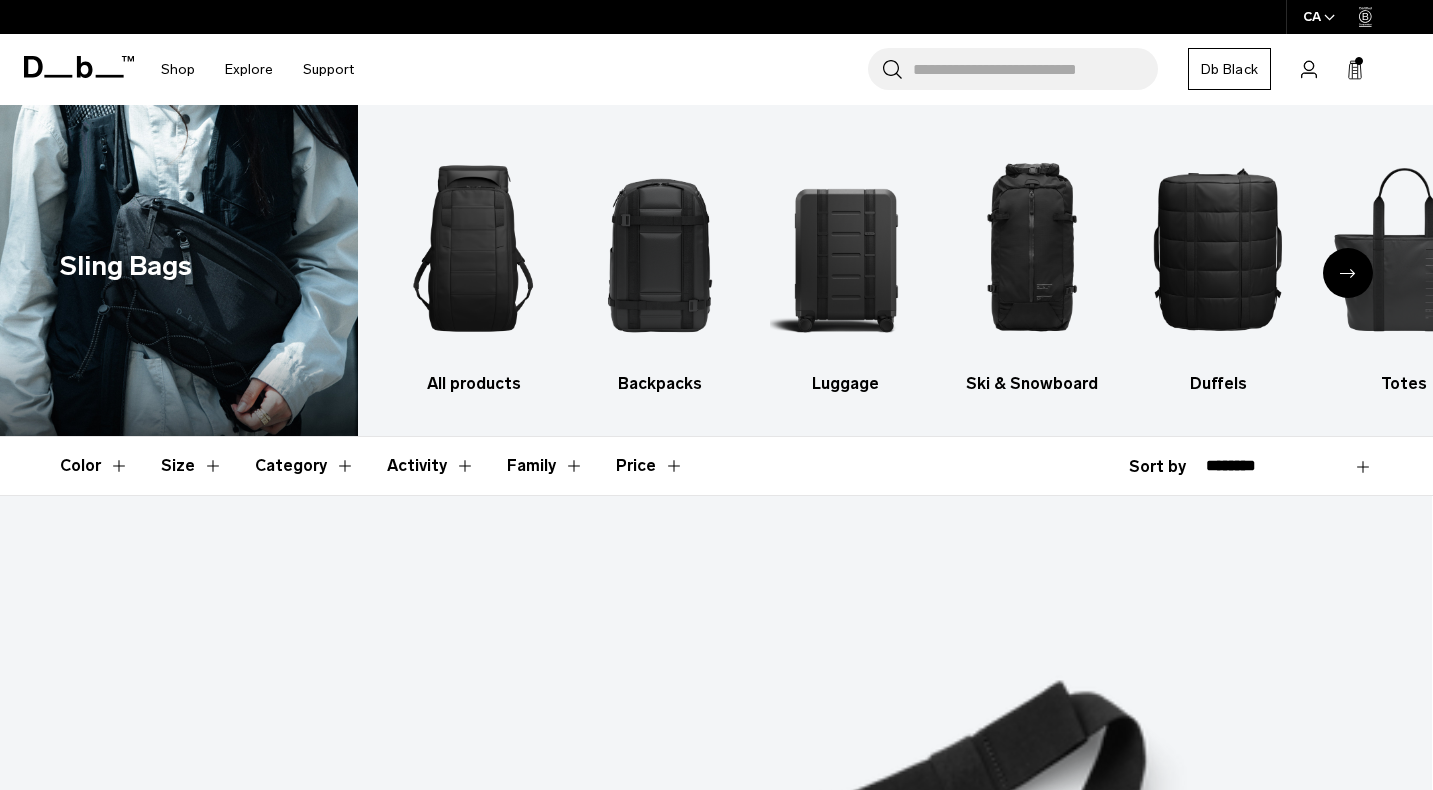 scroll, scrollTop: 0, scrollLeft: 0, axis: both 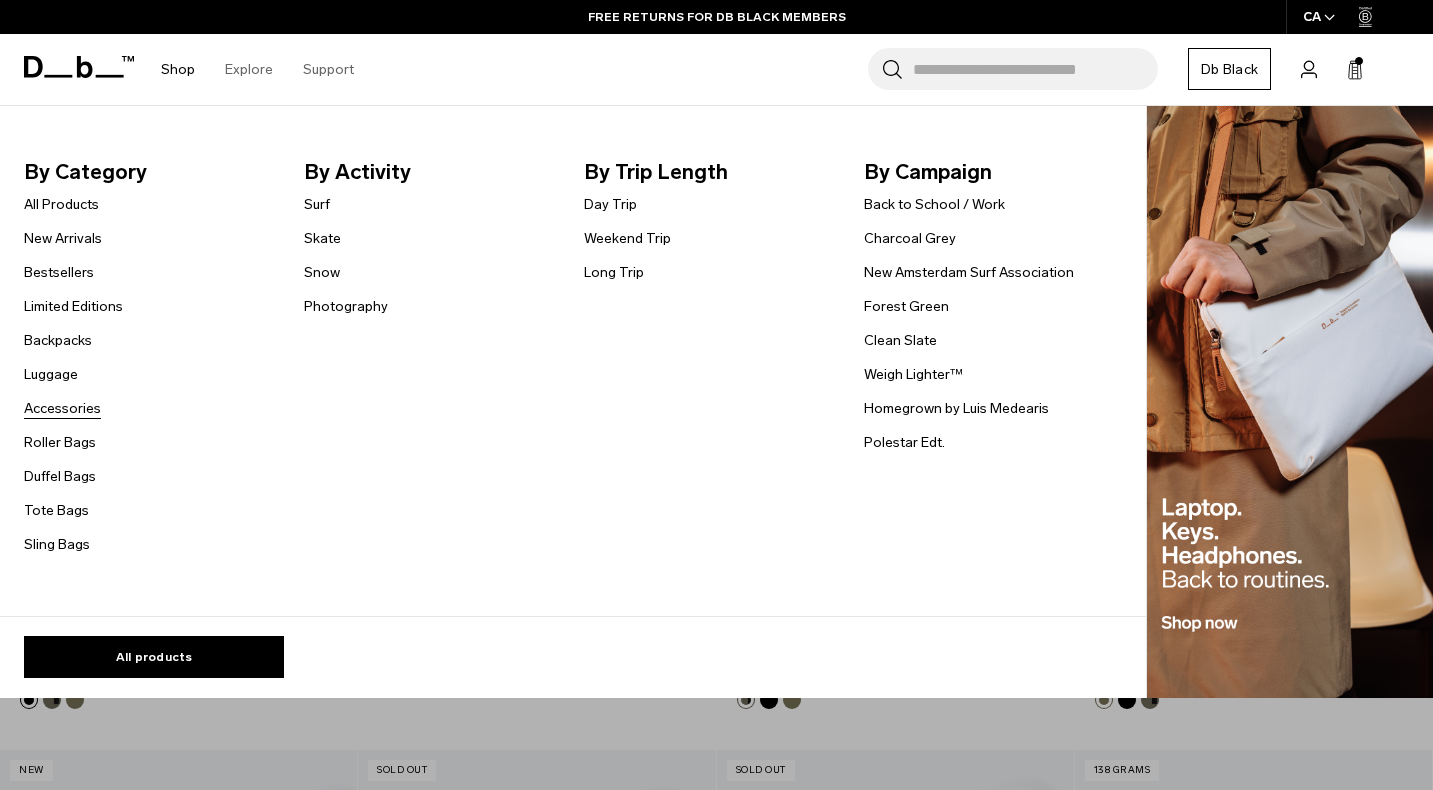 click on "Accessories" at bounding box center (62, 408) 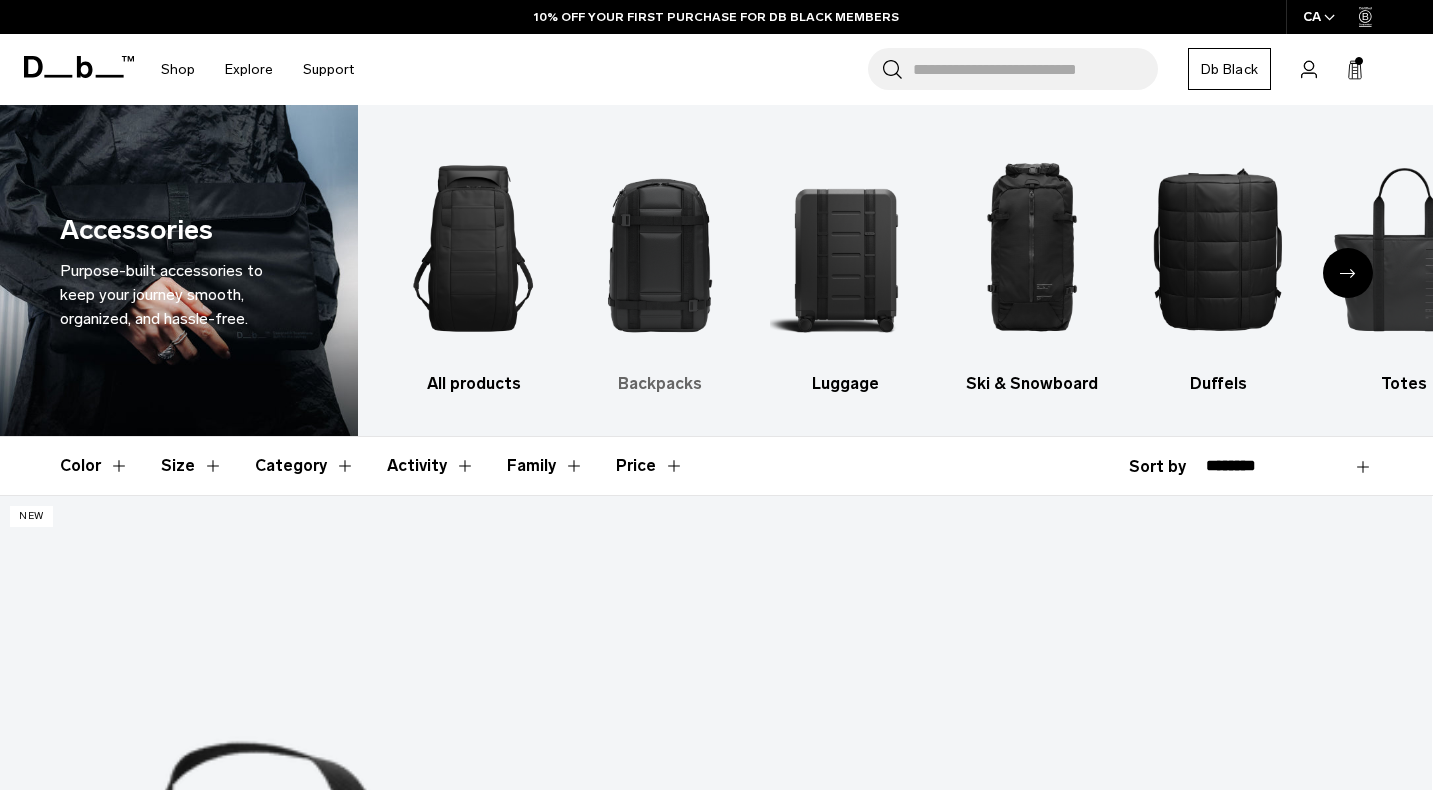 scroll, scrollTop: 0, scrollLeft: 0, axis: both 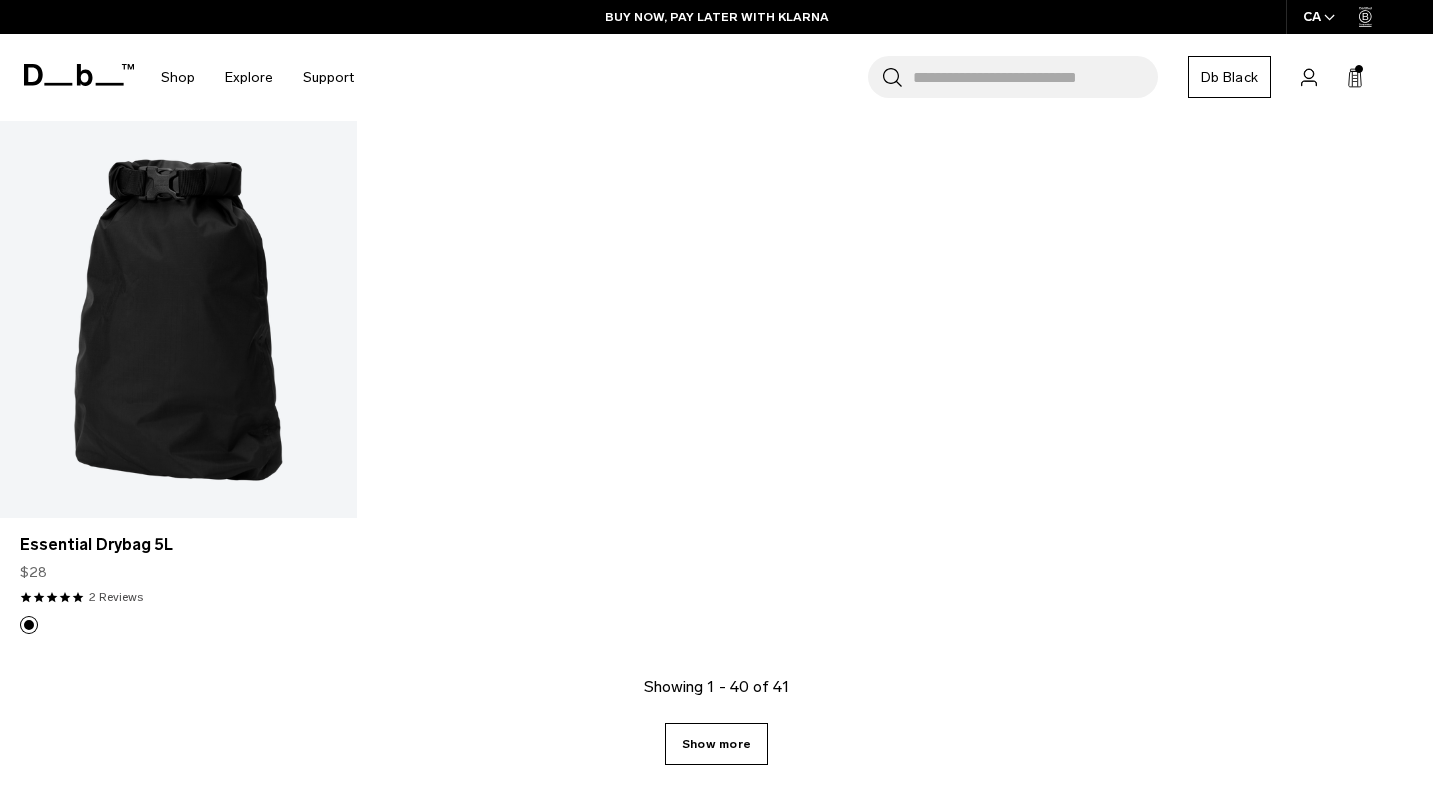 click on "Show more" at bounding box center (716, 744) 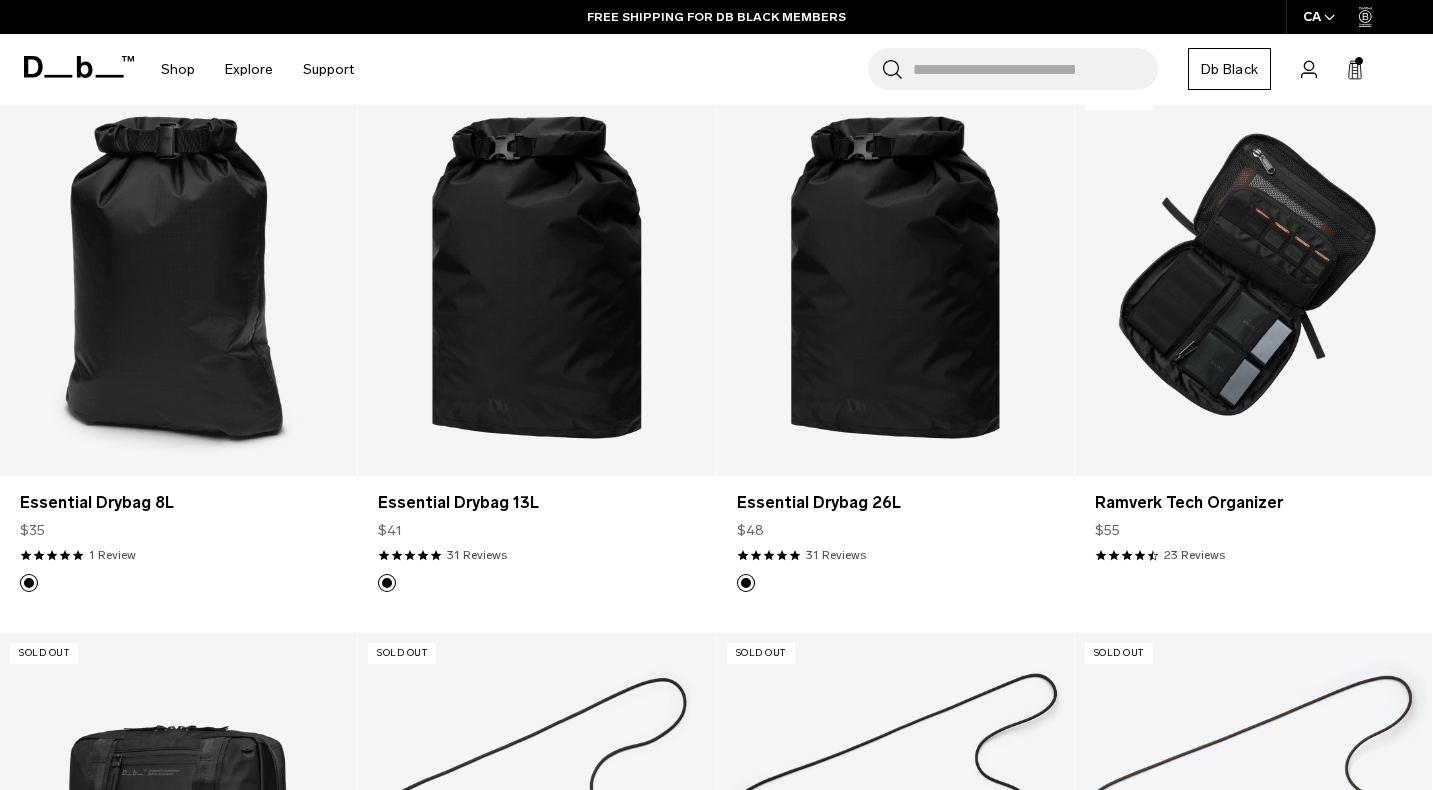 scroll, scrollTop: 0, scrollLeft: 0, axis: both 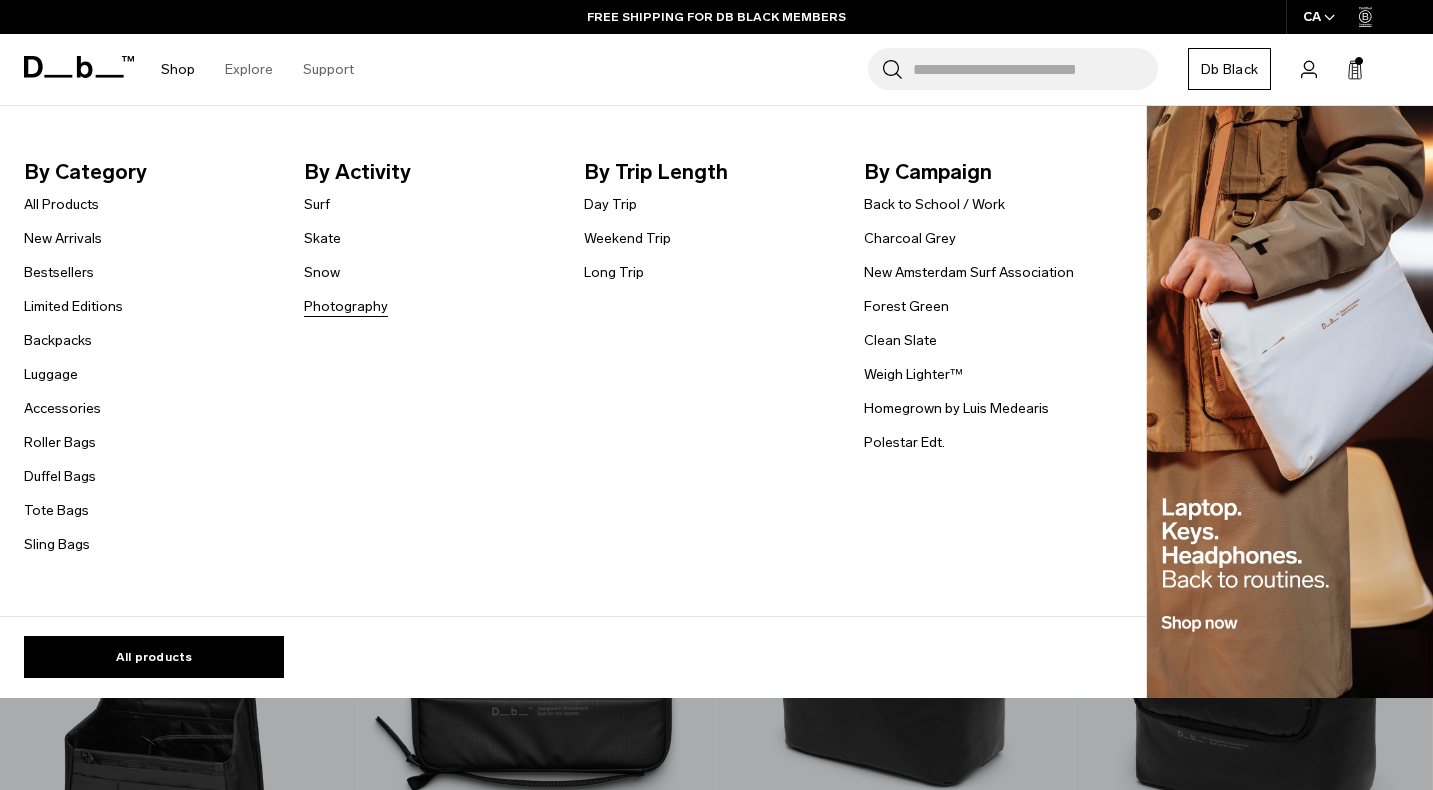 click on "Photography" at bounding box center (346, 306) 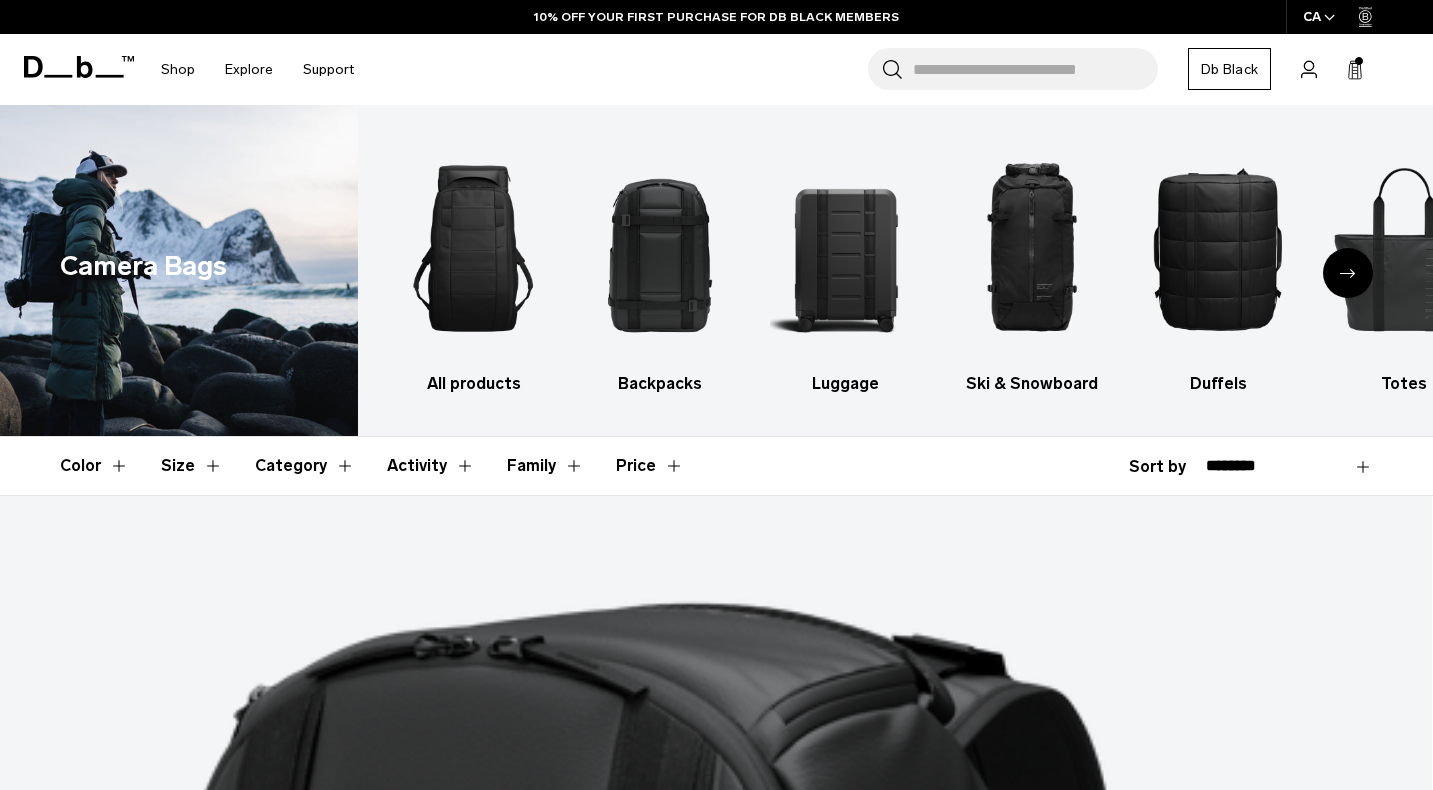 scroll, scrollTop: 300, scrollLeft: 0, axis: vertical 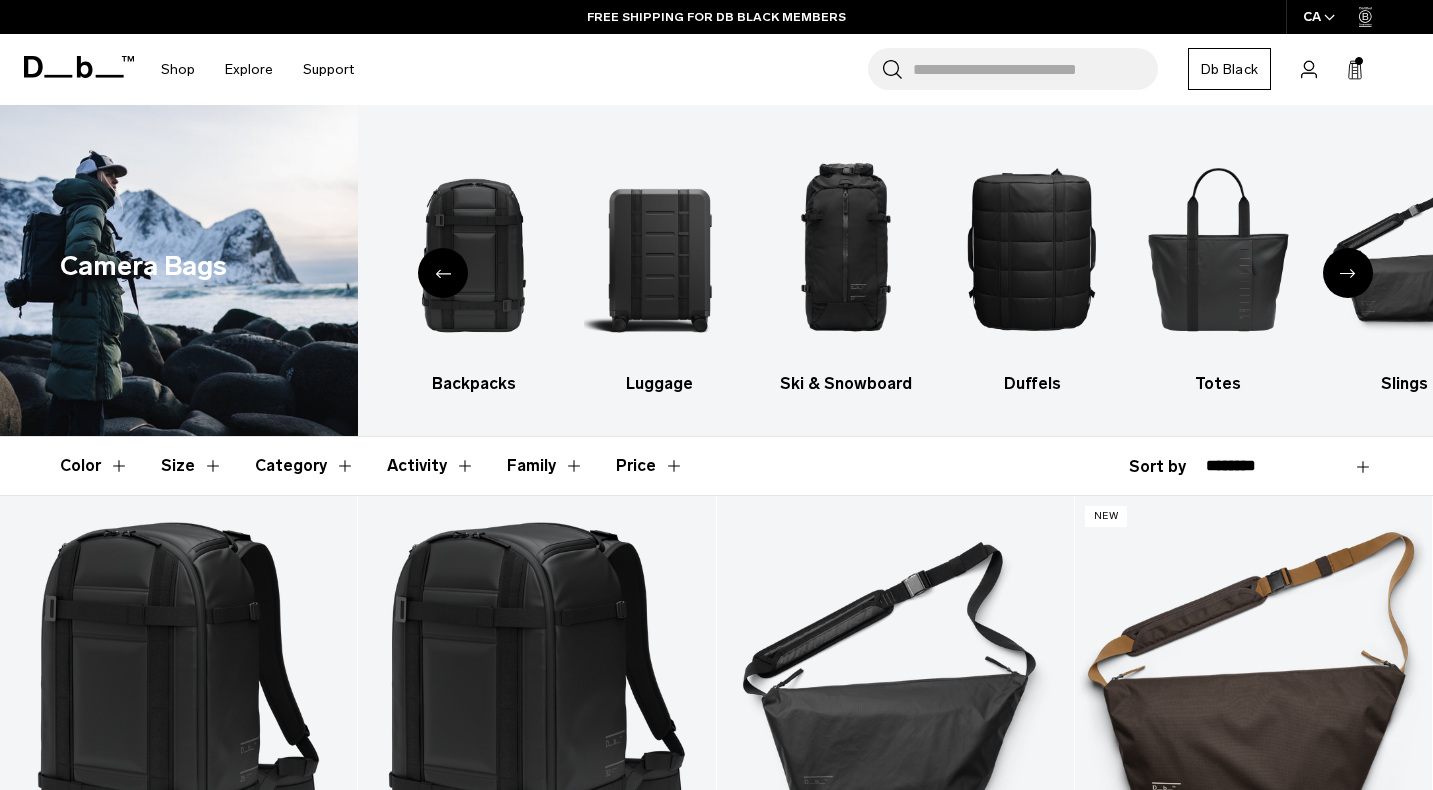 click 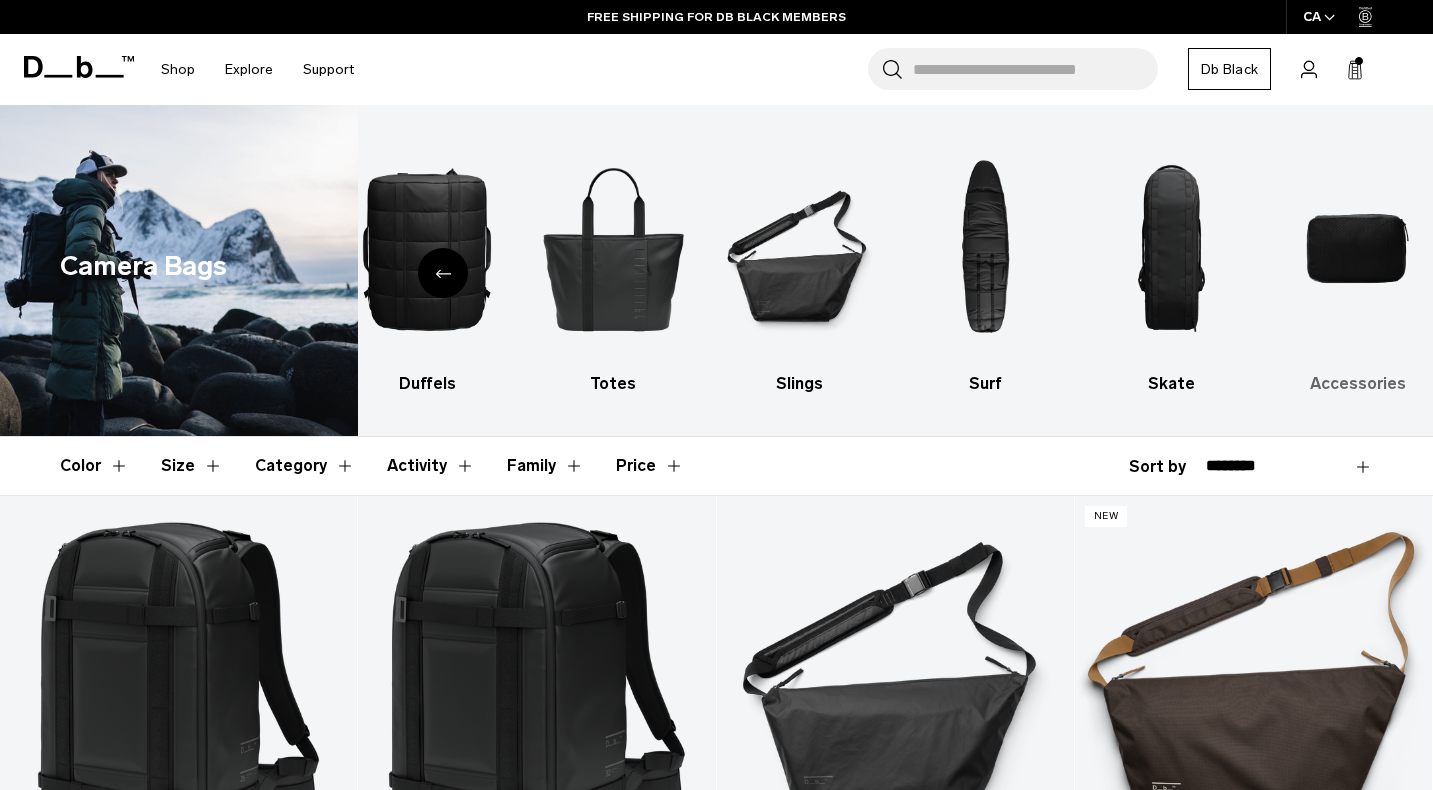 click at bounding box center [1357, 248] 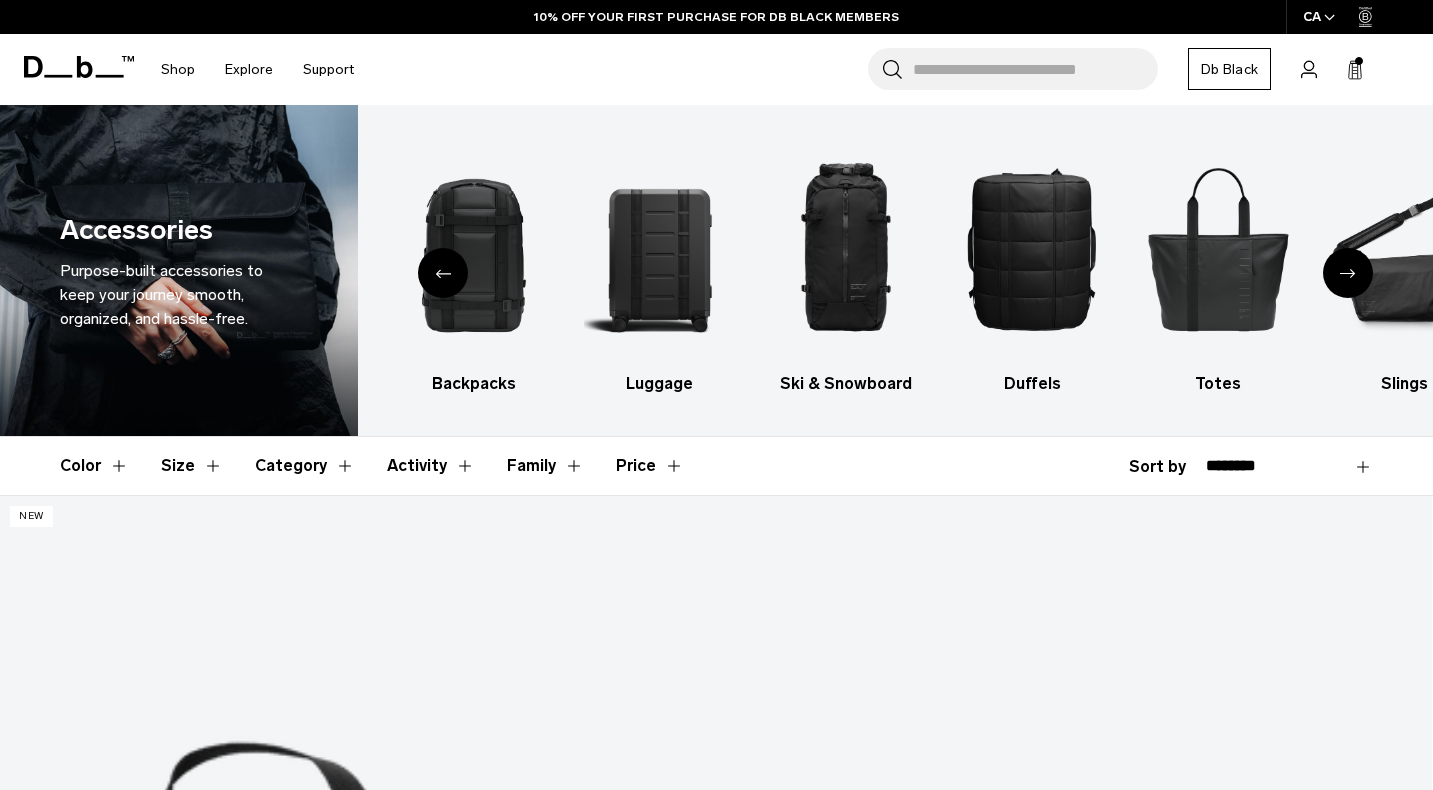 scroll, scrollTop: 600, scrollLeft: 0, axis: vertical 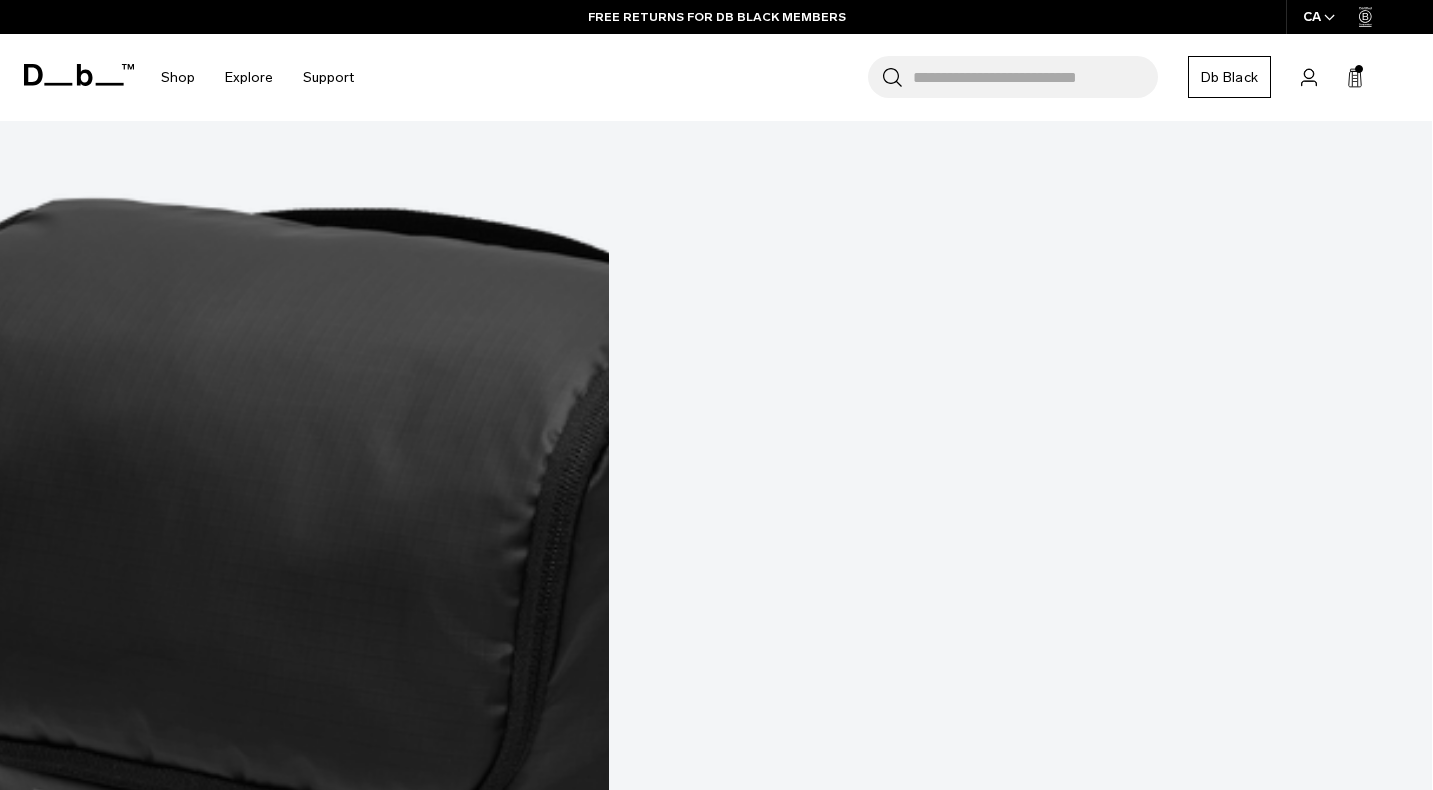 click on "Show more" at bounding box center (716, 64327) 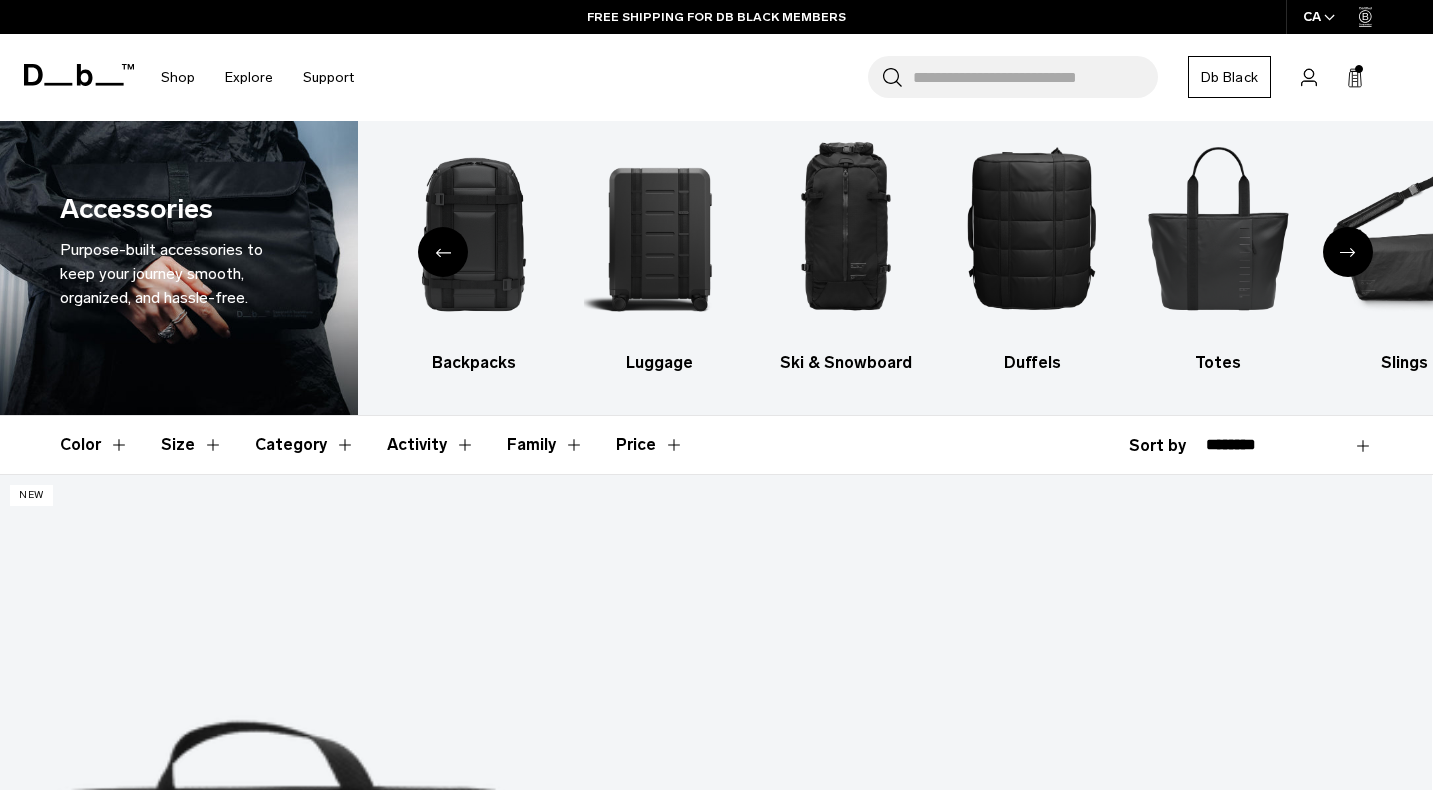 scroll, scrollTop: 0, scrollLeft: 0, axis: both 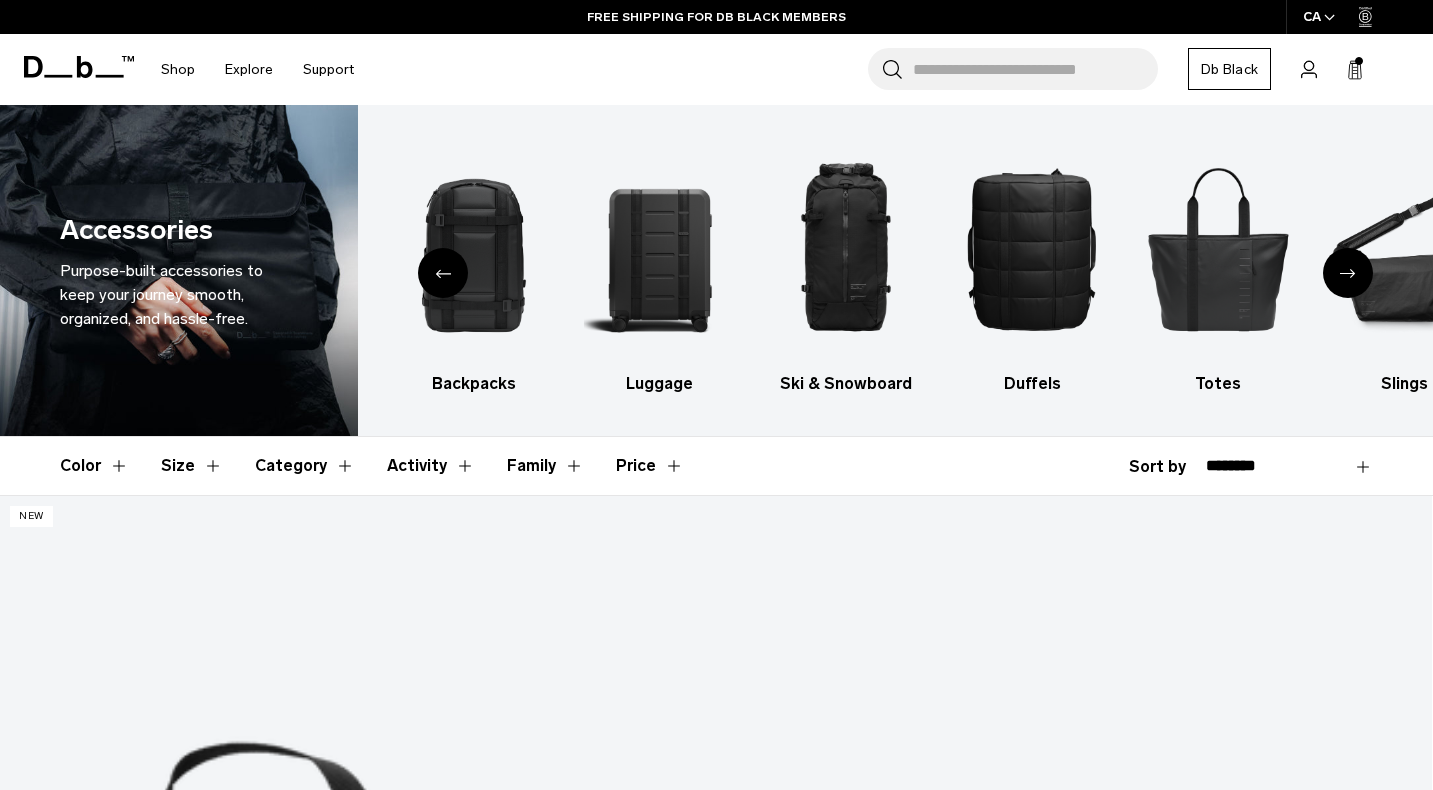 drag, startPoint x: 1333, startPoint y: 281, endPoint x: 1356, endPoint y: 271, distance: 25.079872 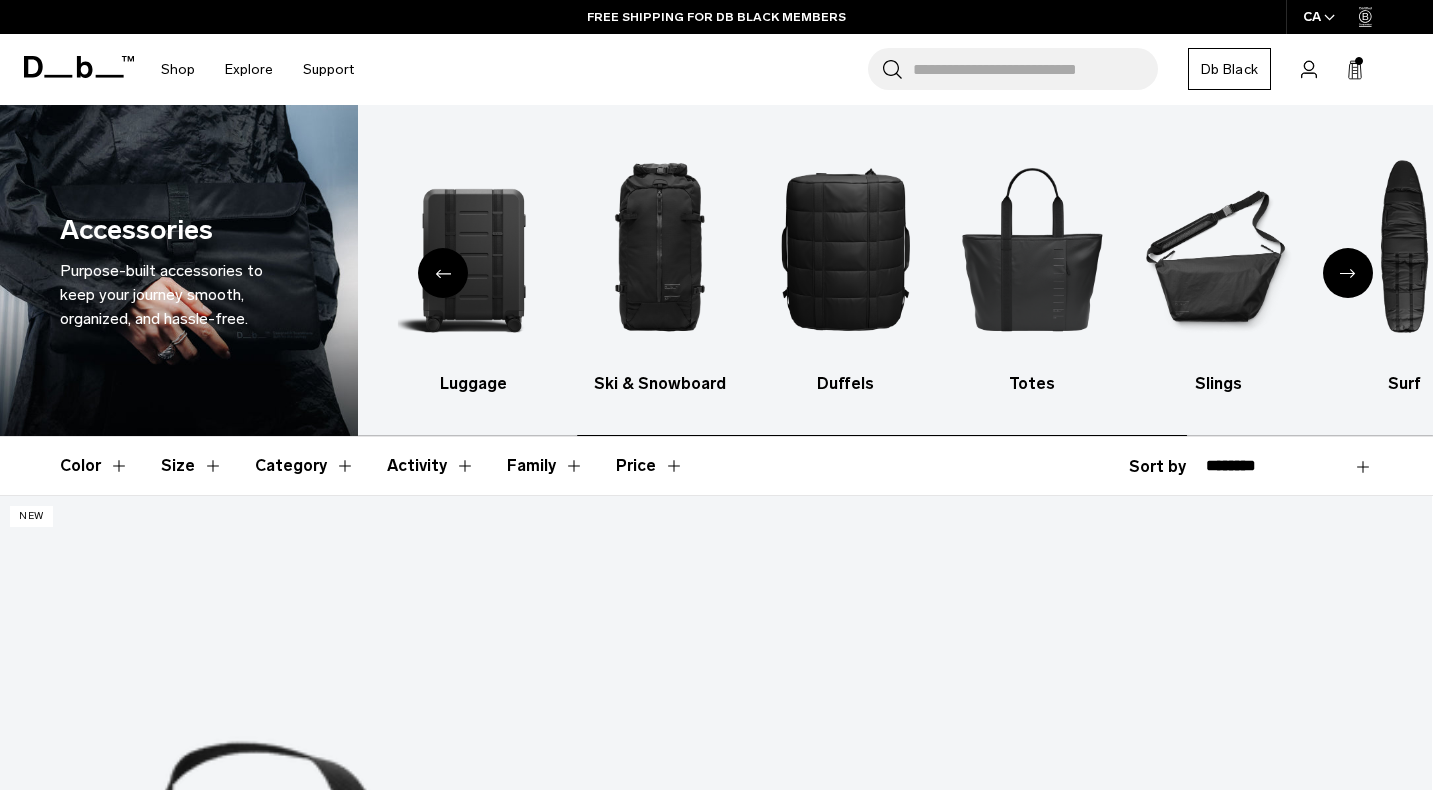 click 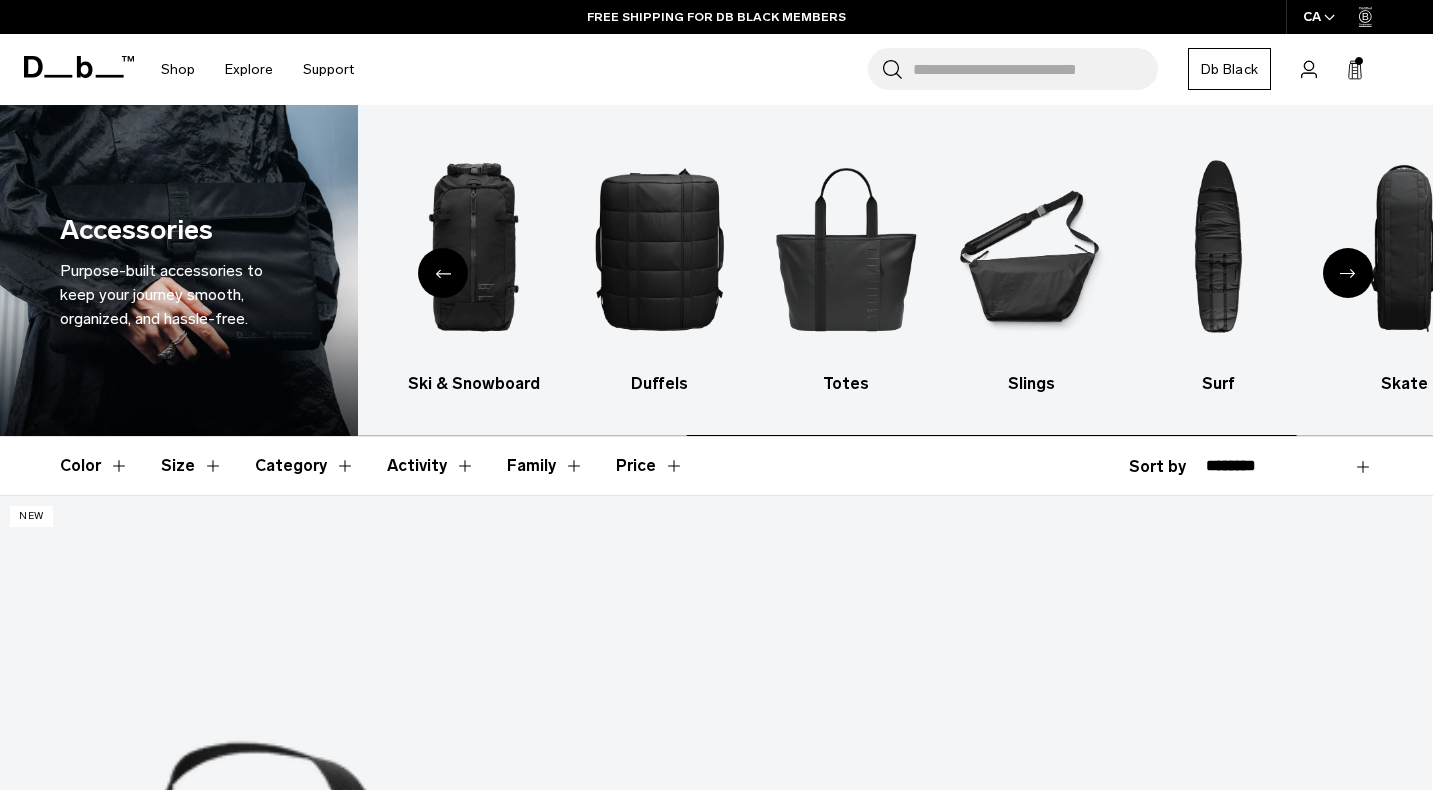 click 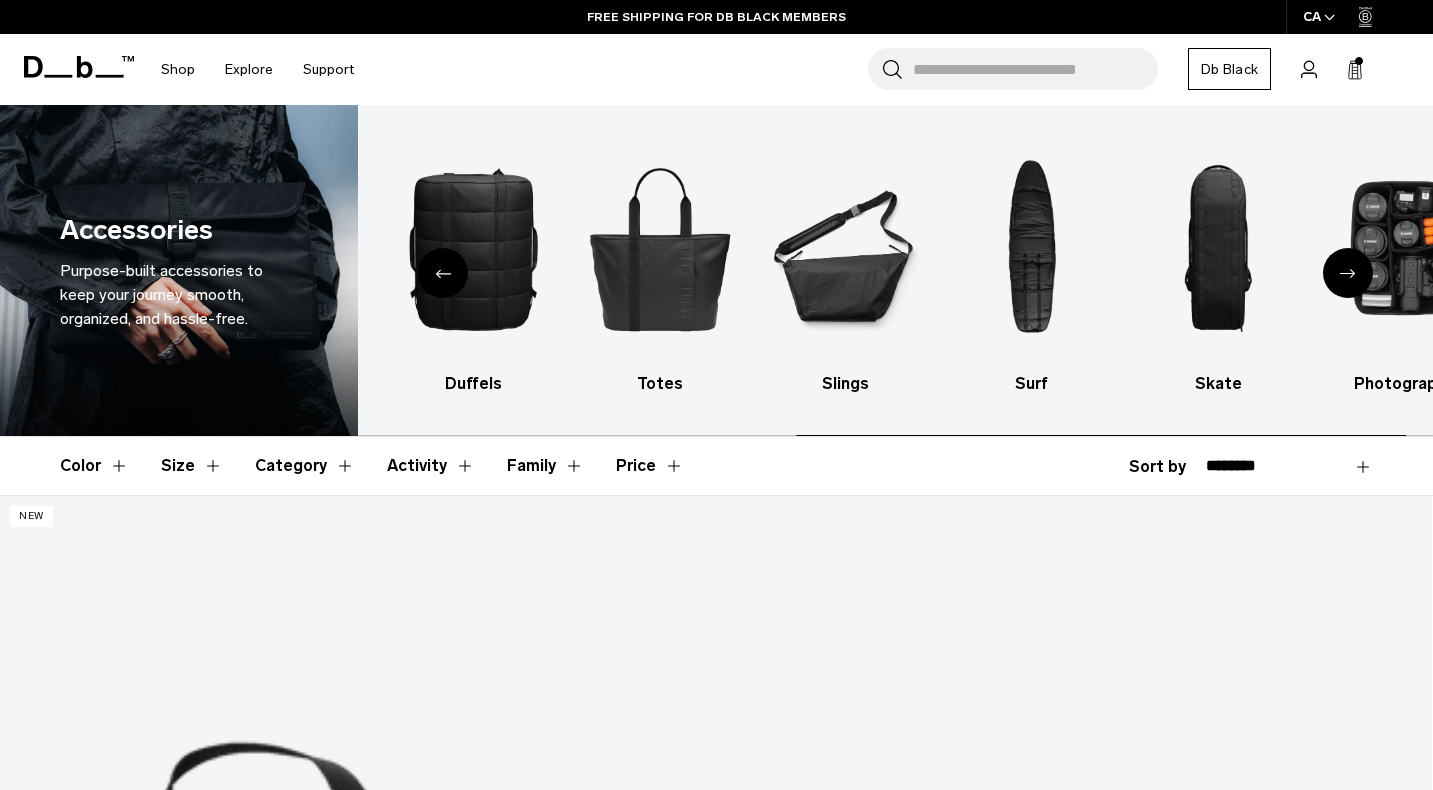 click 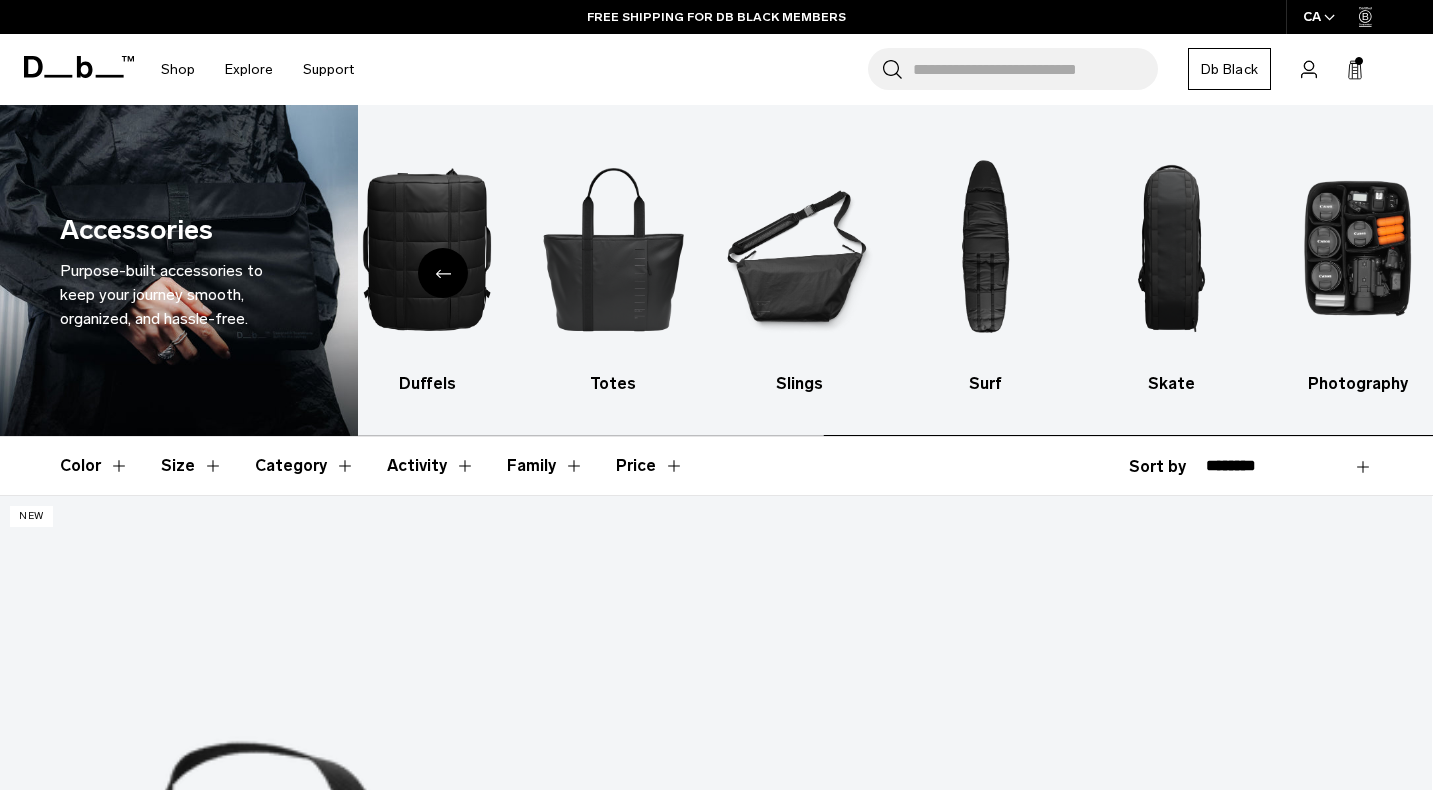 click at bounding box center [1357, 248] 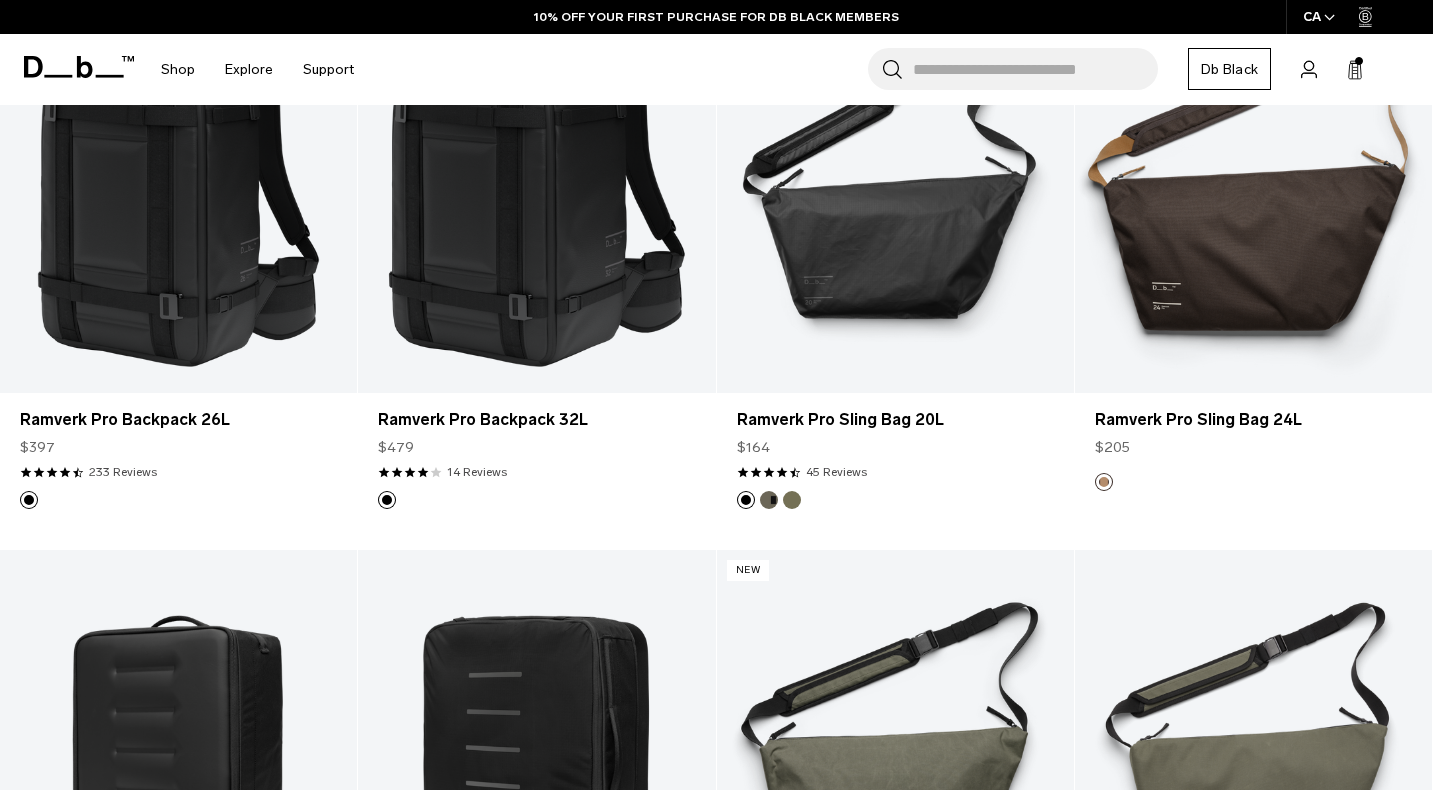 scroll, scrollTop: 500, scrollLeft: 0, axis: vertical 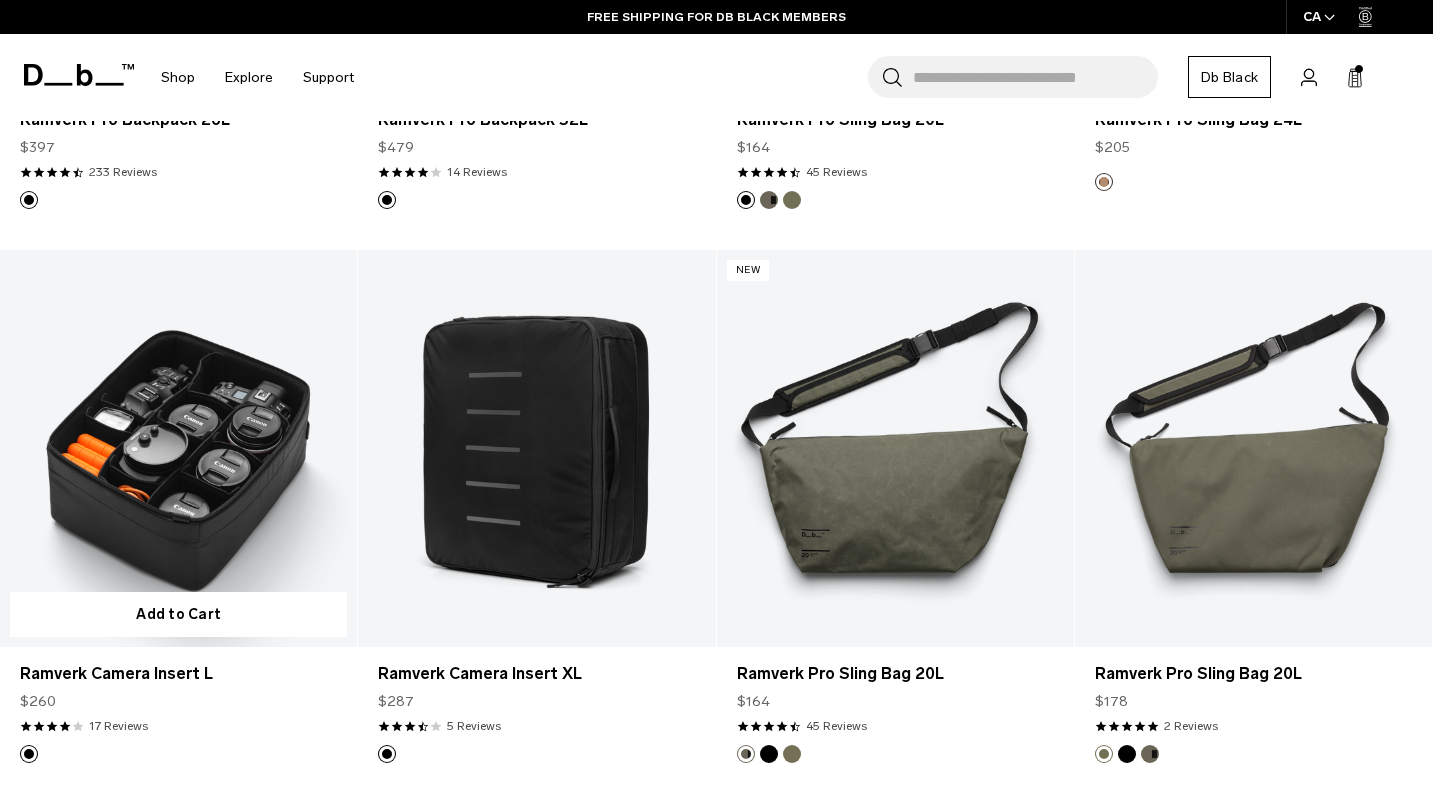 click at bounding box center [178, 448] 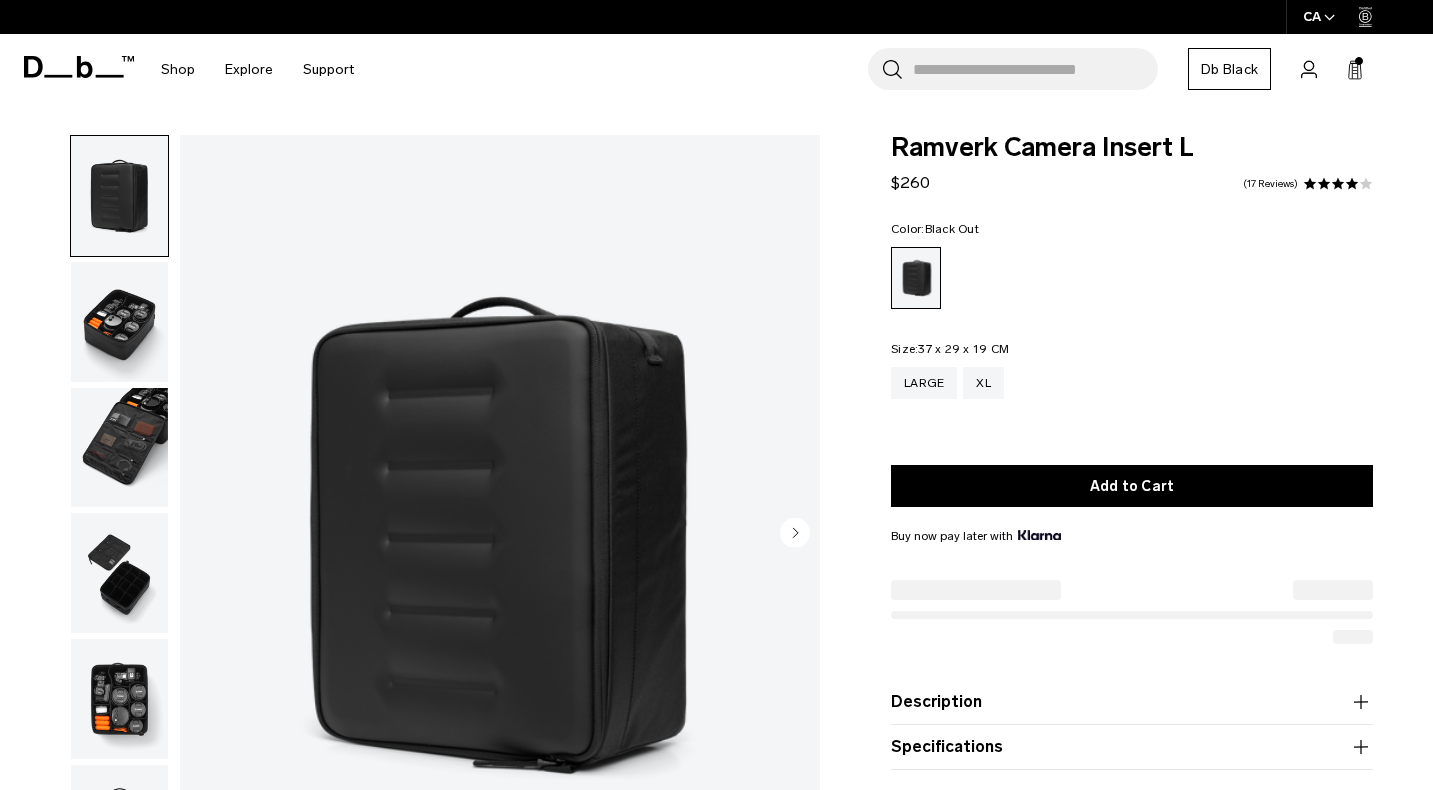 scroll, scrollTop: 0, scrollLeft: 0, axis: both 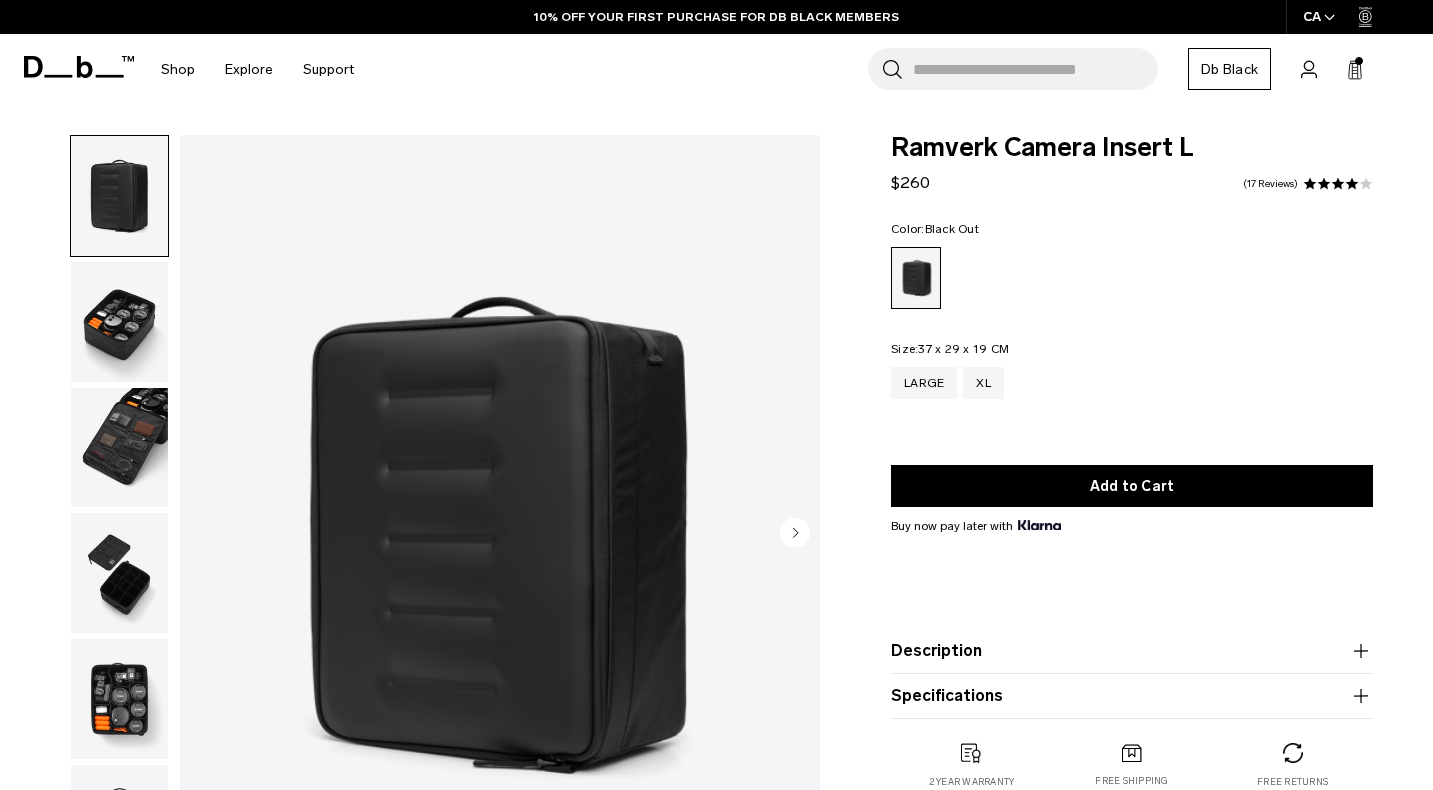 click at bounding box center (119, 322) 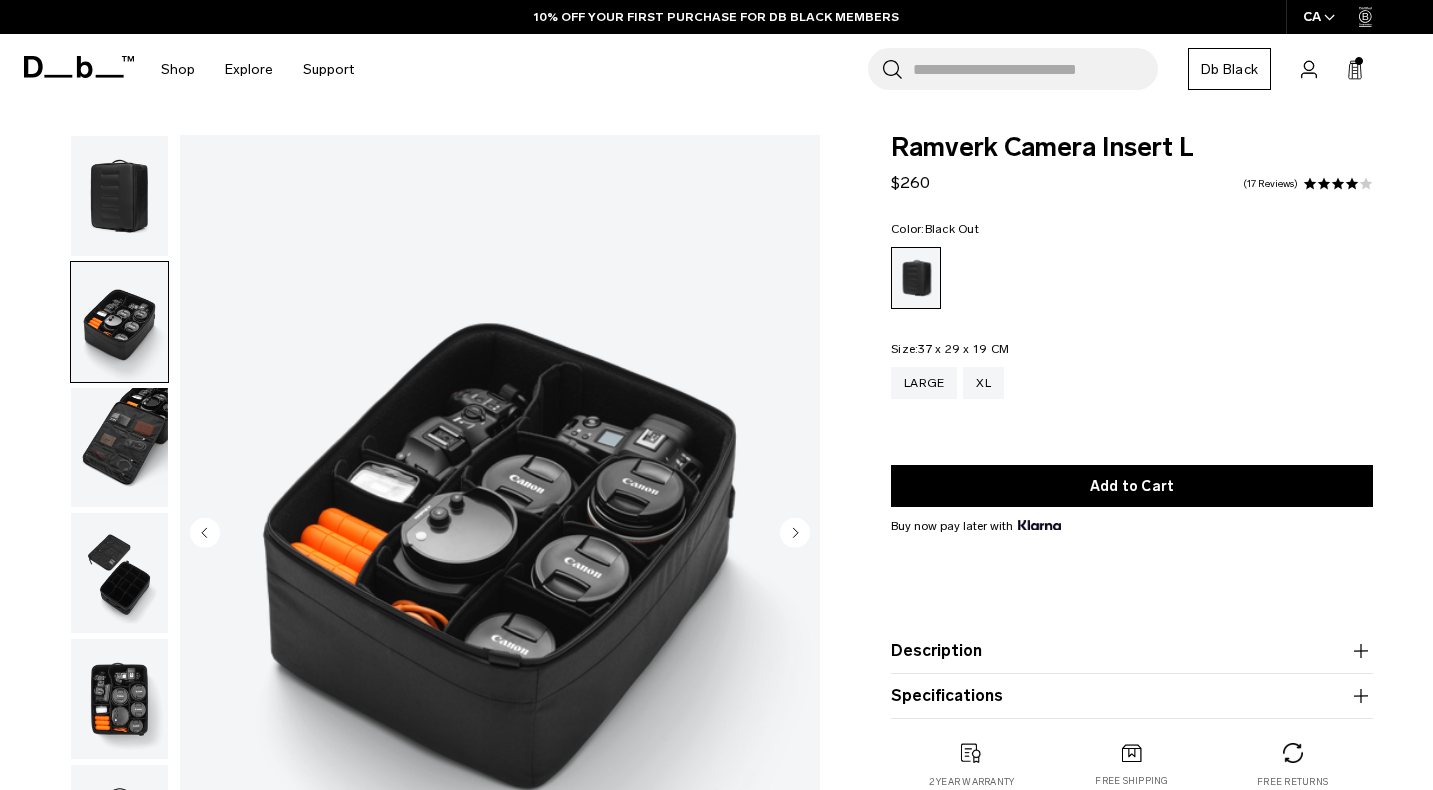 click at bounding box center (119, 448) 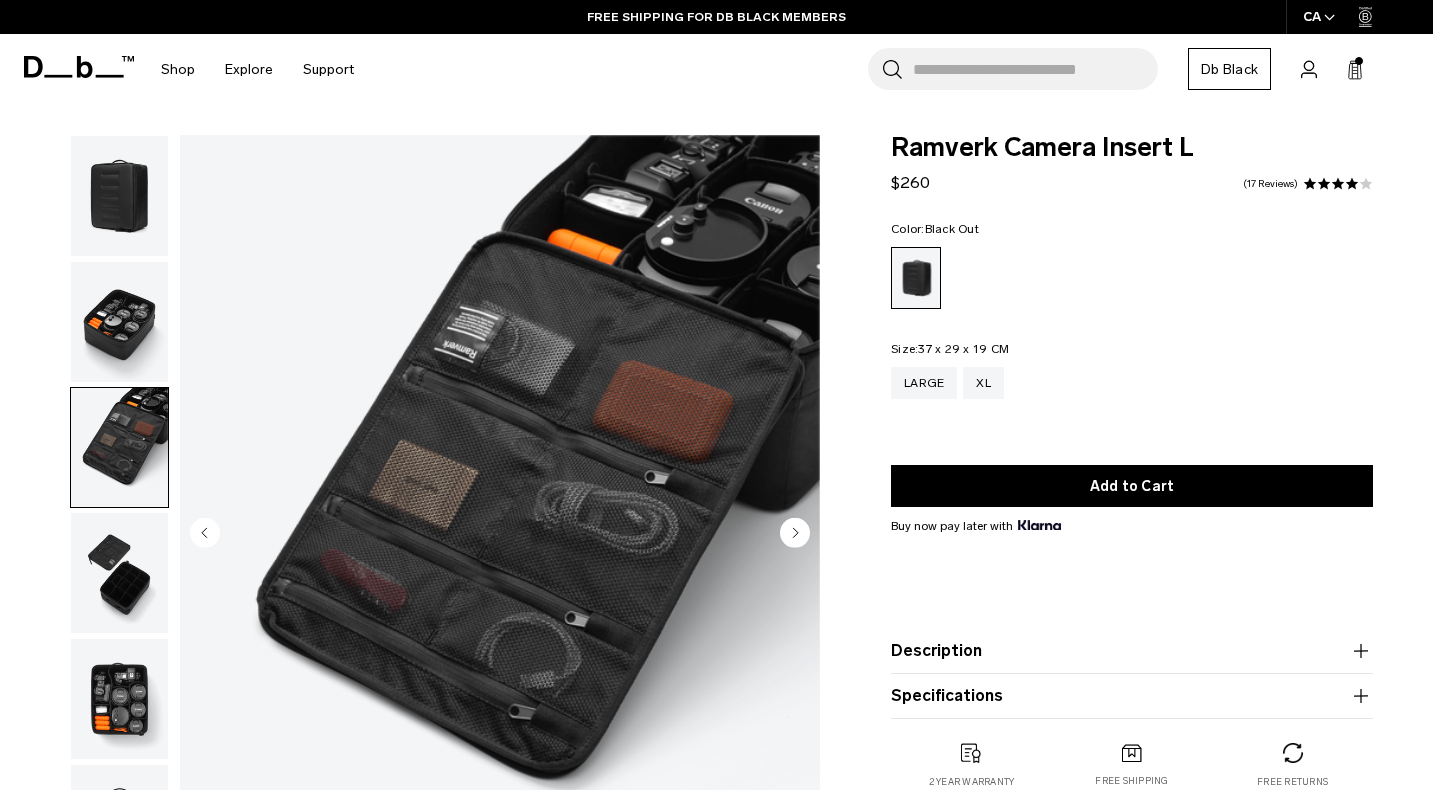click at bounding box center [119, 573] 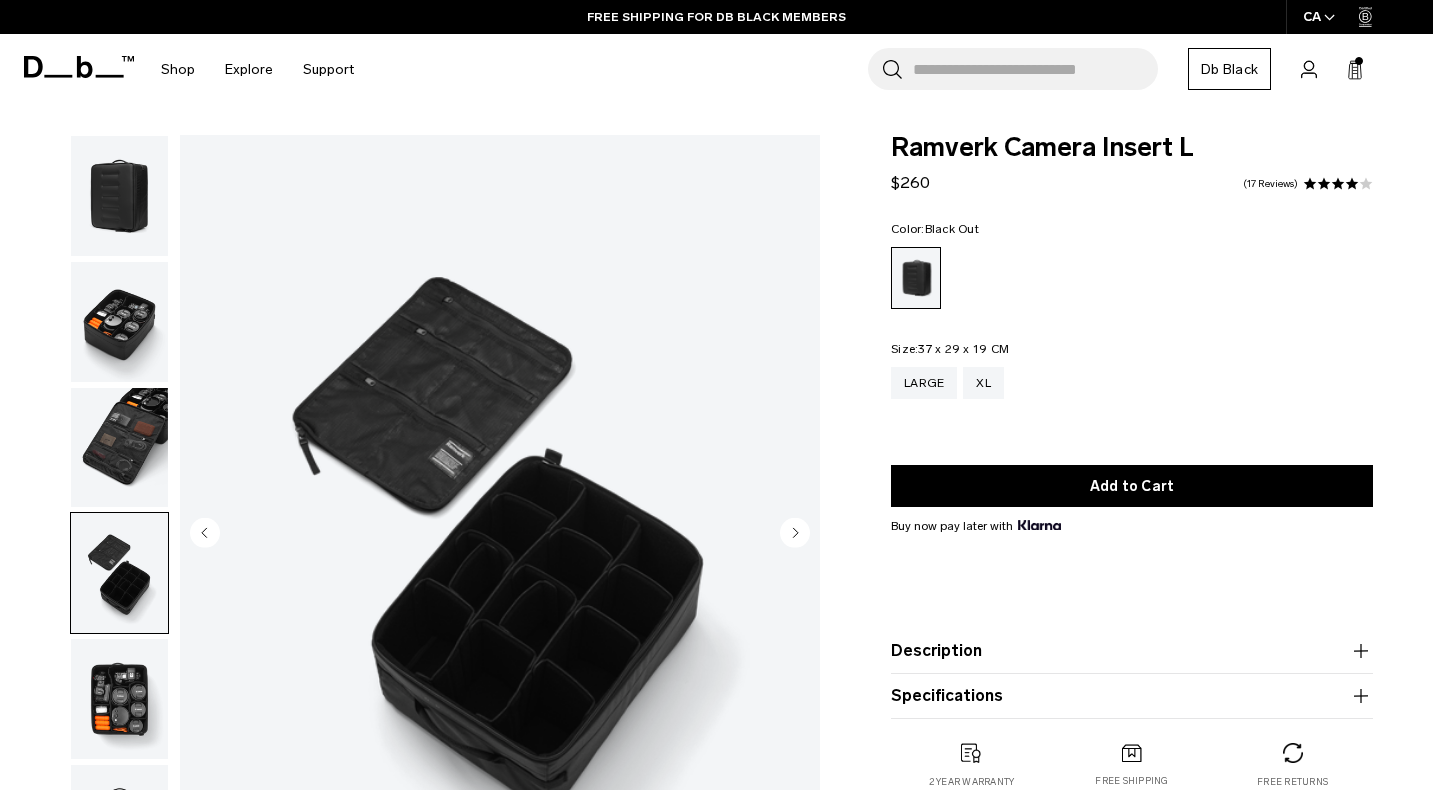 click at bounding box center (119, 699) 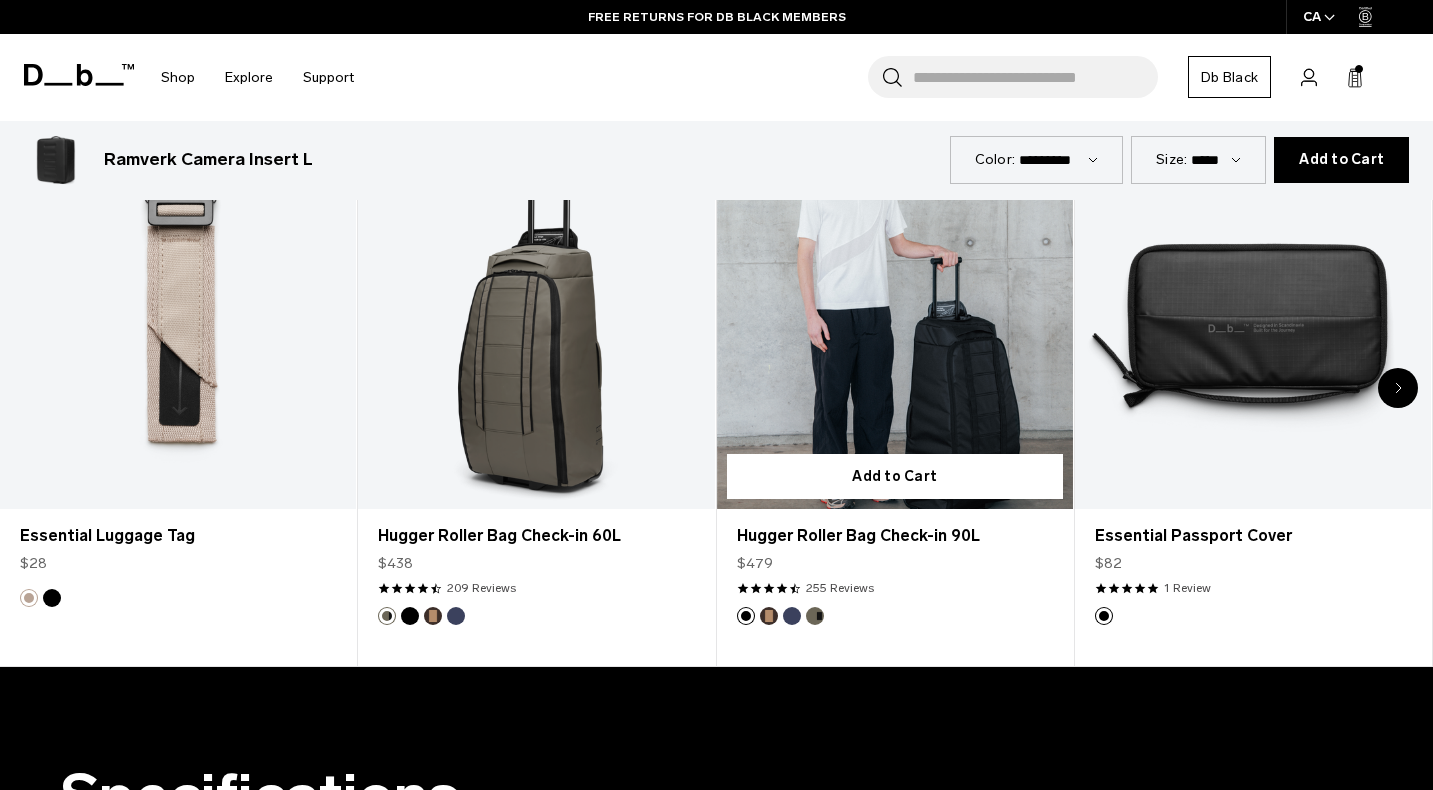 scroll, scrollTop: 1000, scrollLeft: 0, axis: vertical 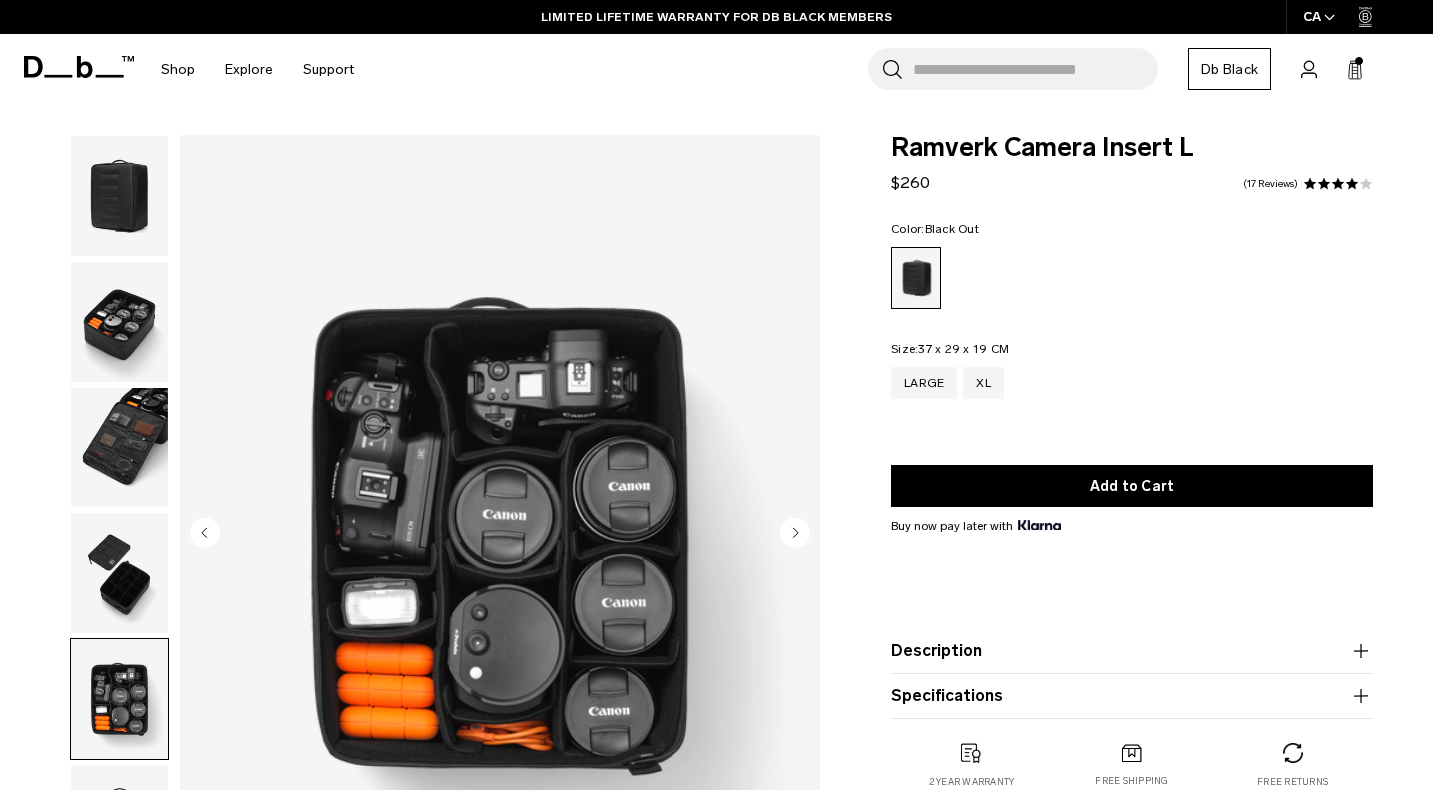 click 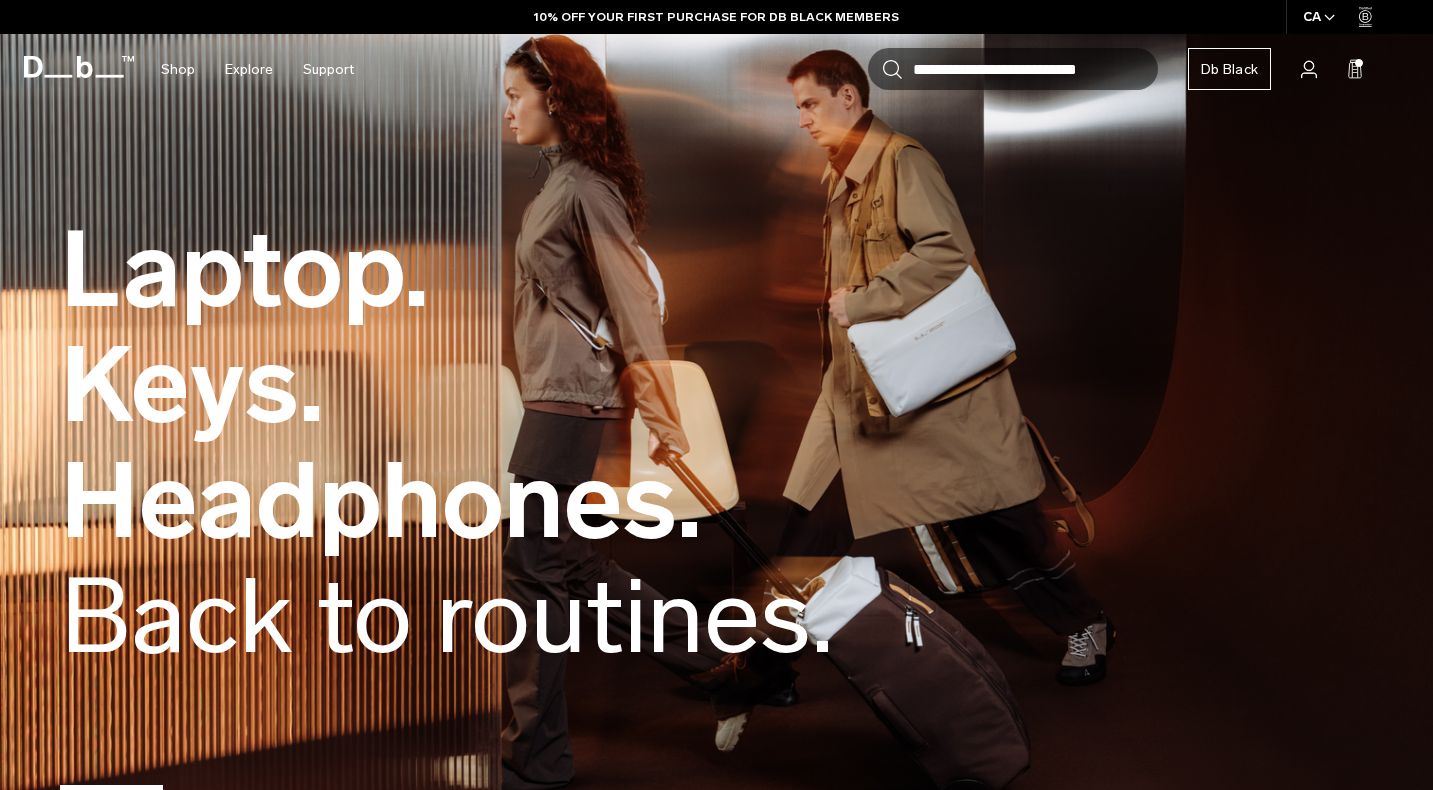 scroll, scrollTop: 400, scrollLeft: 0, axis: vertical 